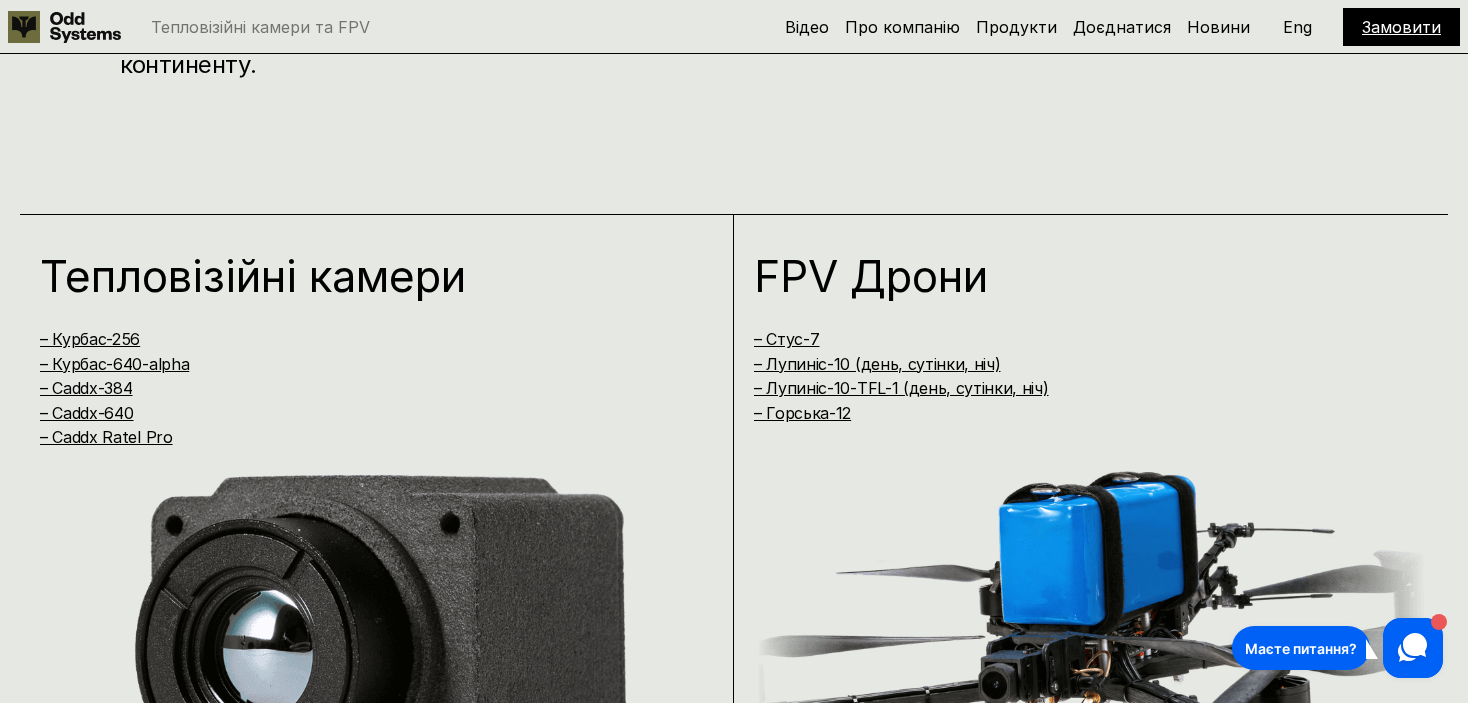 scroll, scrollTop: 0, scrollLeft: 0, axis: both 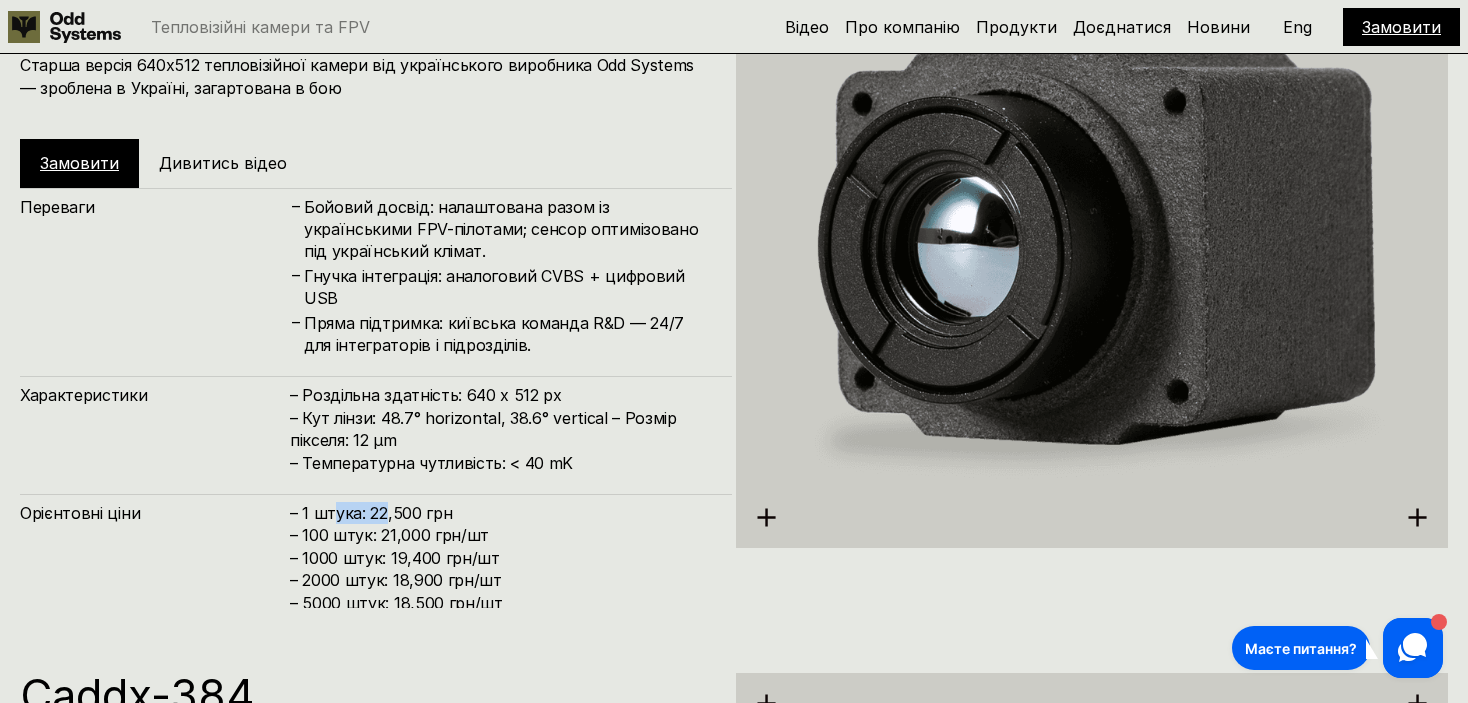 drag, startPoint x: 347, startPoint y: 495, endPoint x: 423, endPoint y: 500, distance: 76.1643 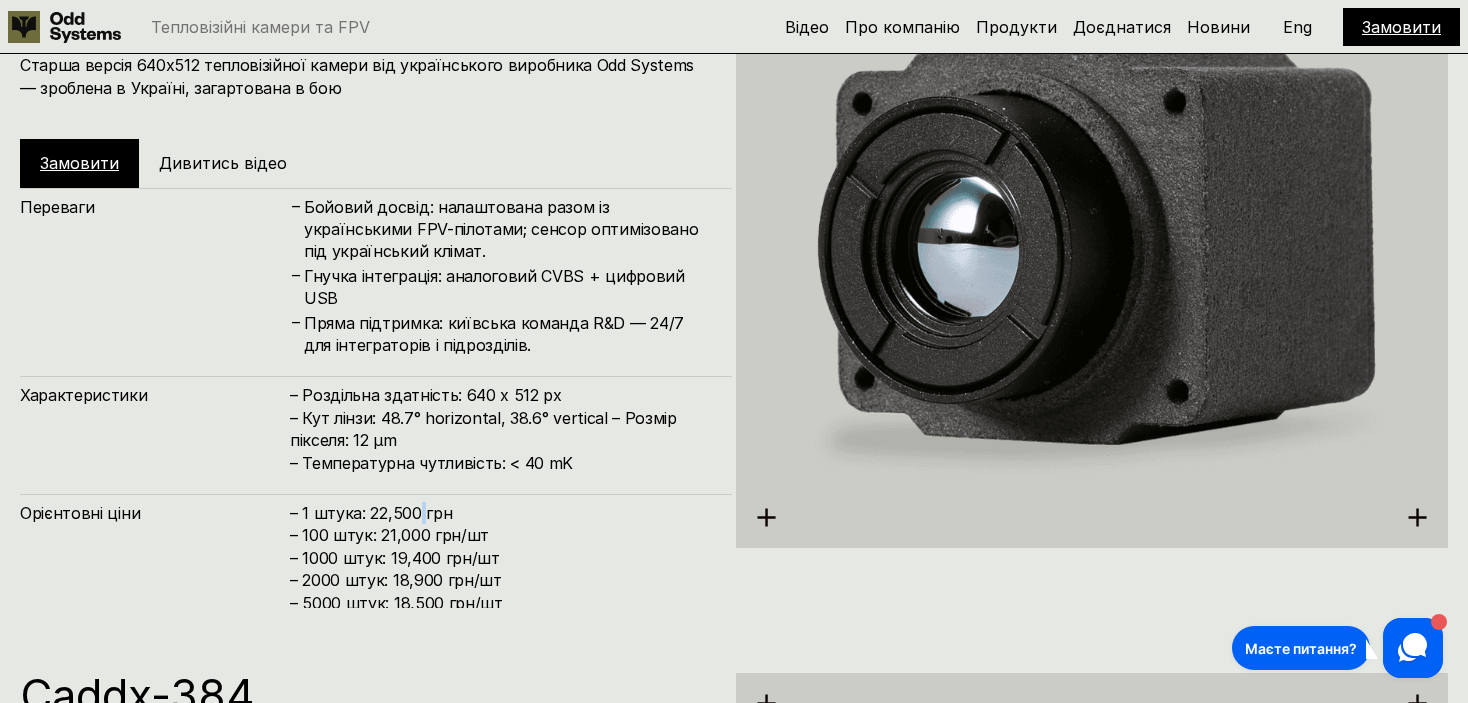 click on "– 1 штука: 22,500 грн  – 100 штук: 21,000 грн/шт – ⁠1000 штук: 19,400 грн/шт – ⁠⁠2000 штук: 18,900 грн/шт – ⁠5000 штук: 18,500 грн/шт" at bounding box center [501, 558] 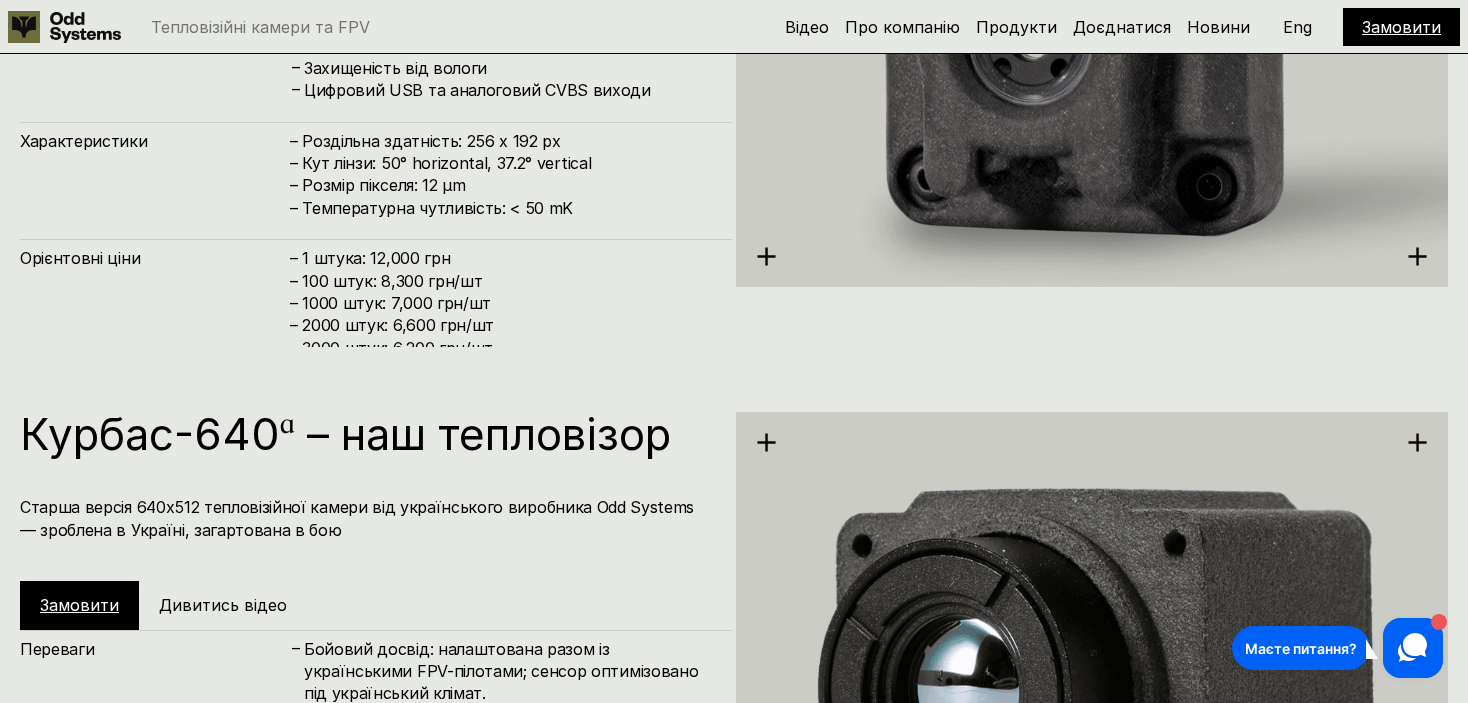 scroll, scrollTop: 2400, scrollLeft: 0, axis: vertical 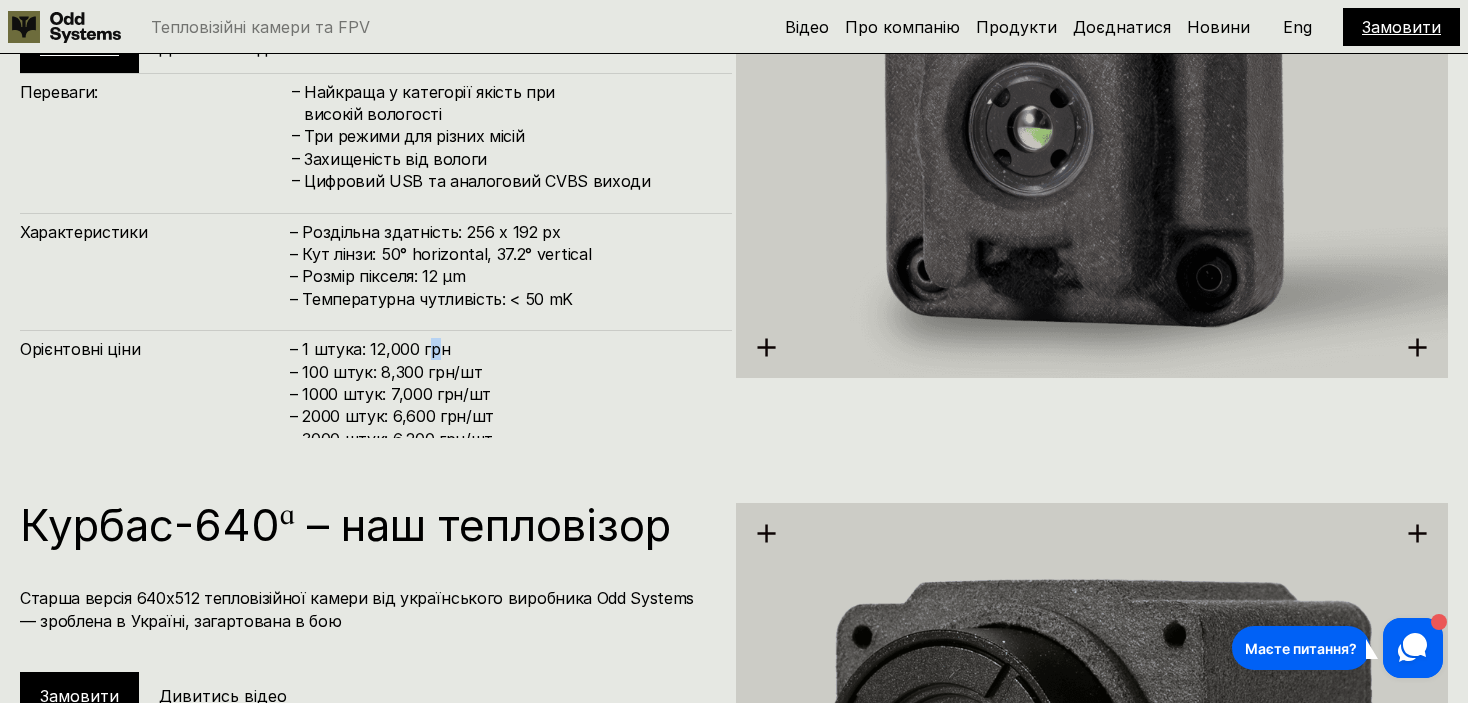 click on "– 1 штука: 12,000 грн – 100 штук: 8,300 грн/шт – 1000 штук: 7,000 грн/шт – 2000 штук: 6,600 грн/шт – 3000 штук: 6,200 грн/шт" at bounding box center [501, 394] 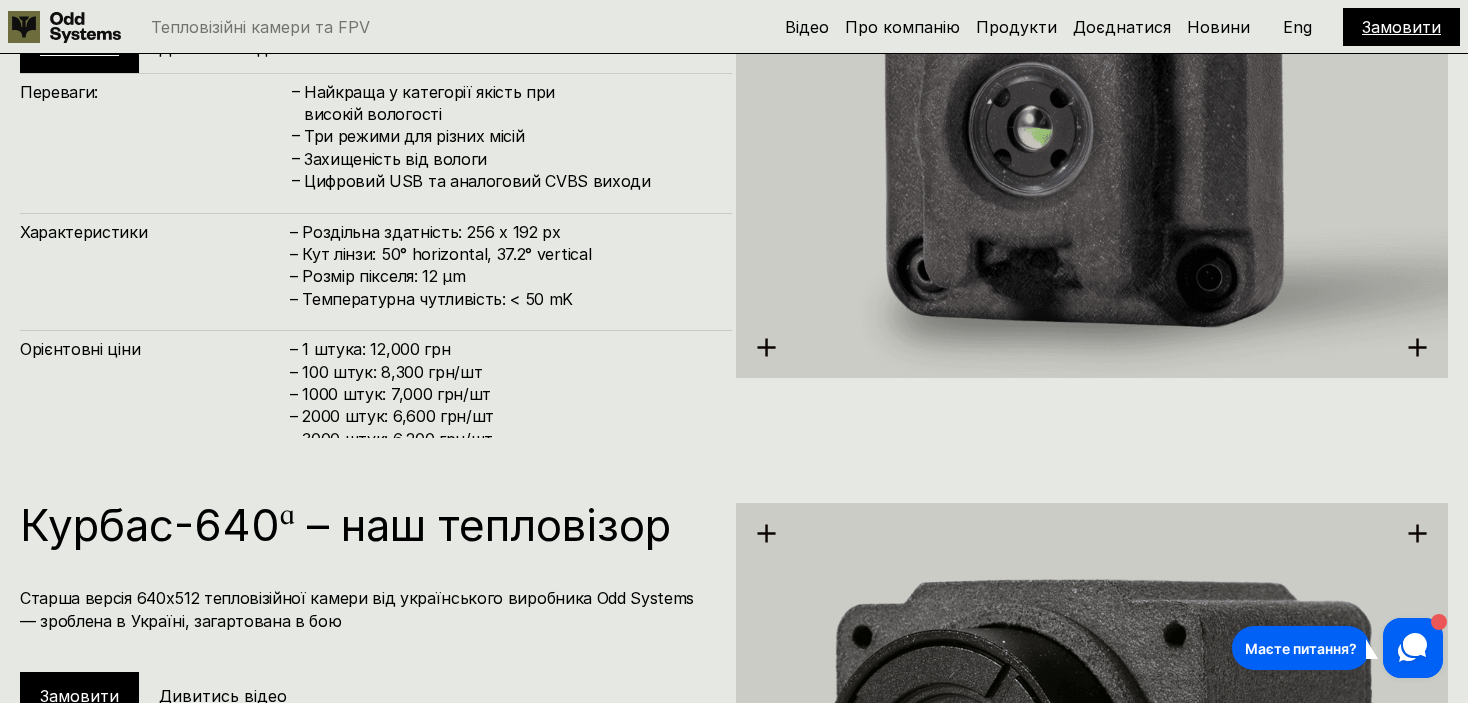 click on "– 1 штука: 12,000 грн – 100 штук: 8,300 грн/шт – 1000 штук: 7,000 грн/шт – 2000 штук: 6,600 грн/шт – 3000 штук: 6,200 грн/шт" at bounding box center (501, 394) 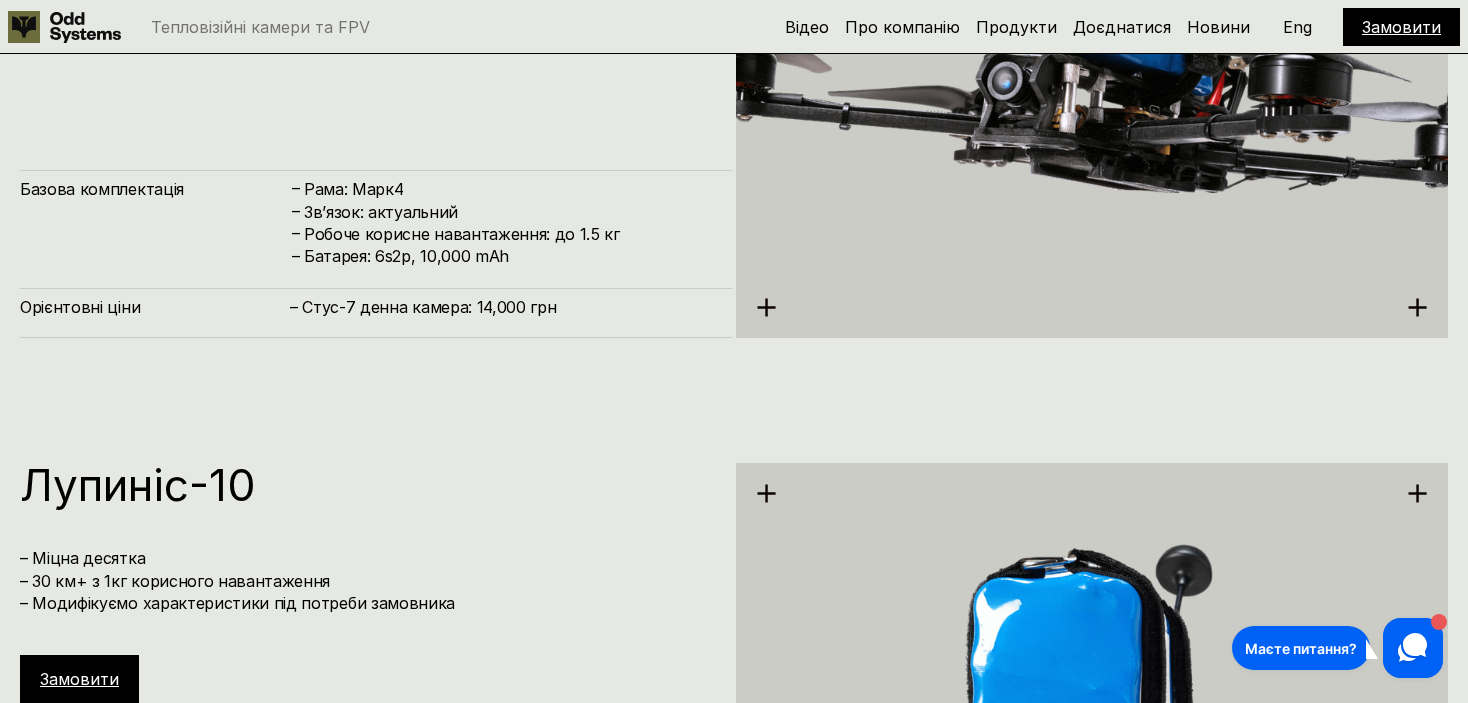 scroll, scrollTop: 5866, scrollLeft: 0, axis: vertical 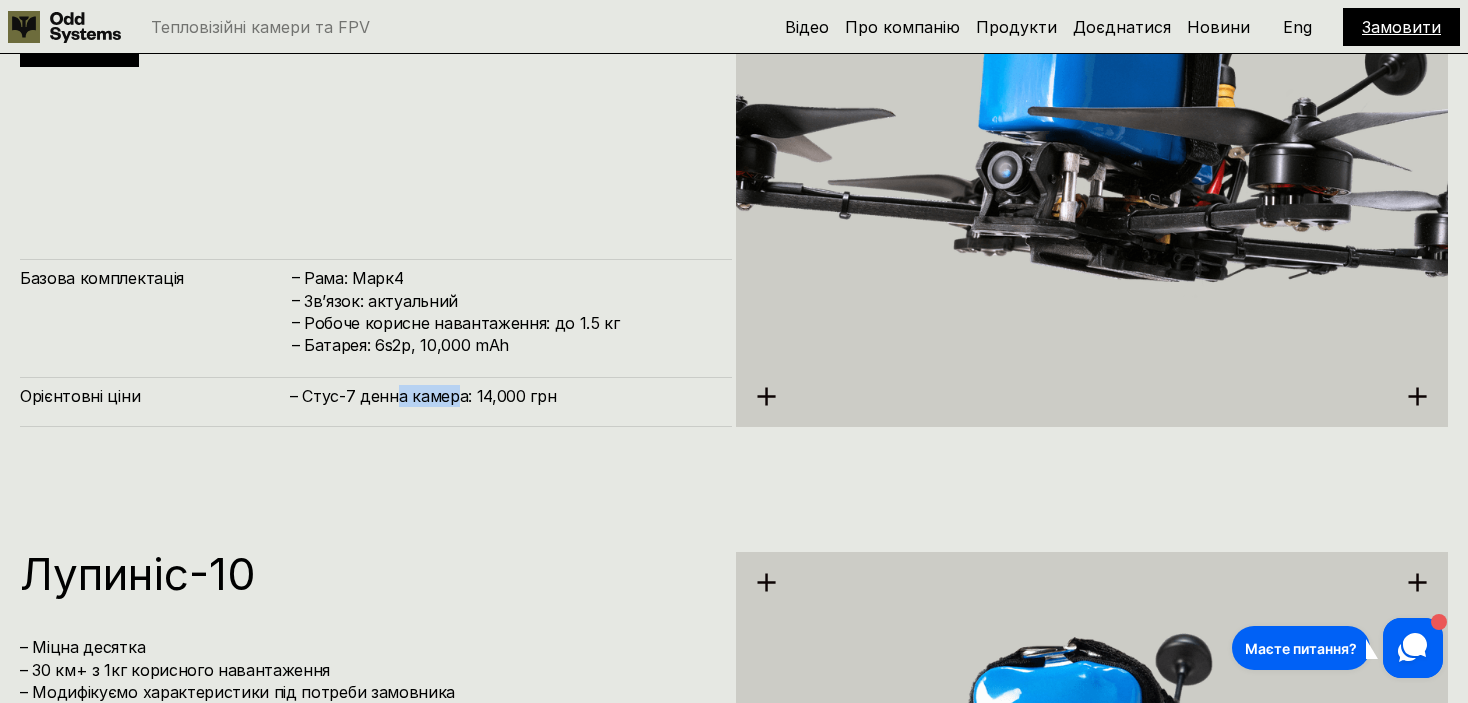 drag, startPoint x: 457, startPoint y: 400, endPoint x: 387, endPoint y: 388, distance: 71.021126 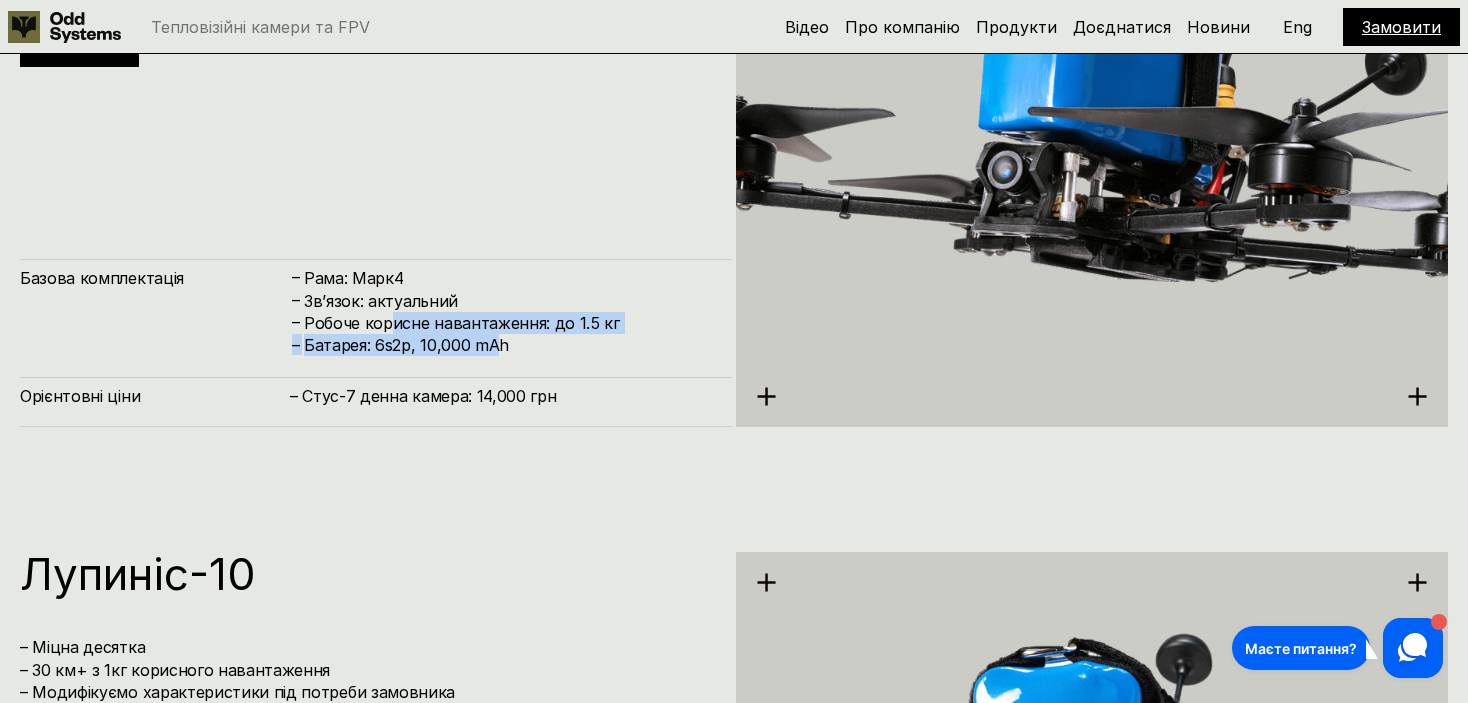 drag, startPoint x: 416, startPoint y: 321, endPoint x: 359, endPoint y: 351, distance: 64.412735 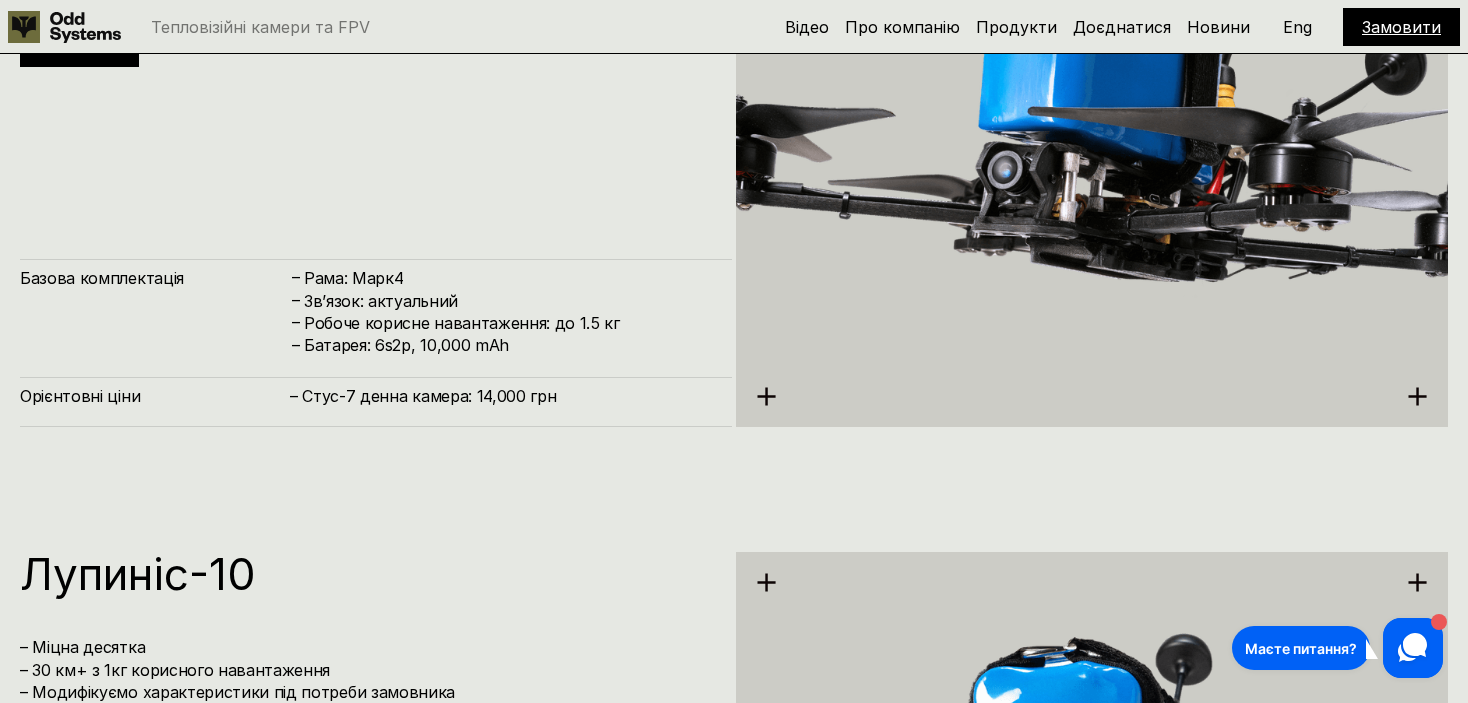 drag, startPoint x: 339, startPoint y: 374, endPoint x: 338, endPoint y: 362, distance: 12.0415945 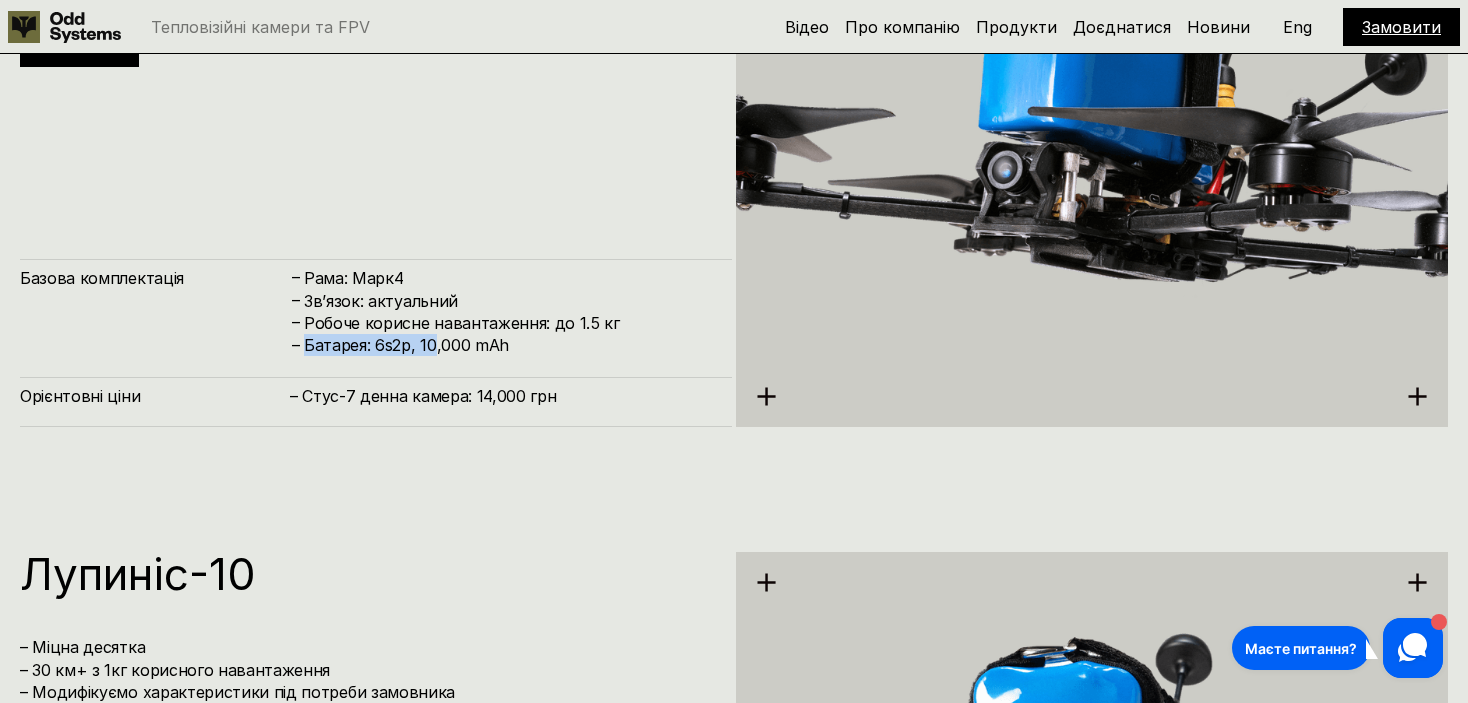 drag, startPoint x: 335, startPoint y: 336, endPoint x: 536, endPoint y: 339, distance: 201.02238 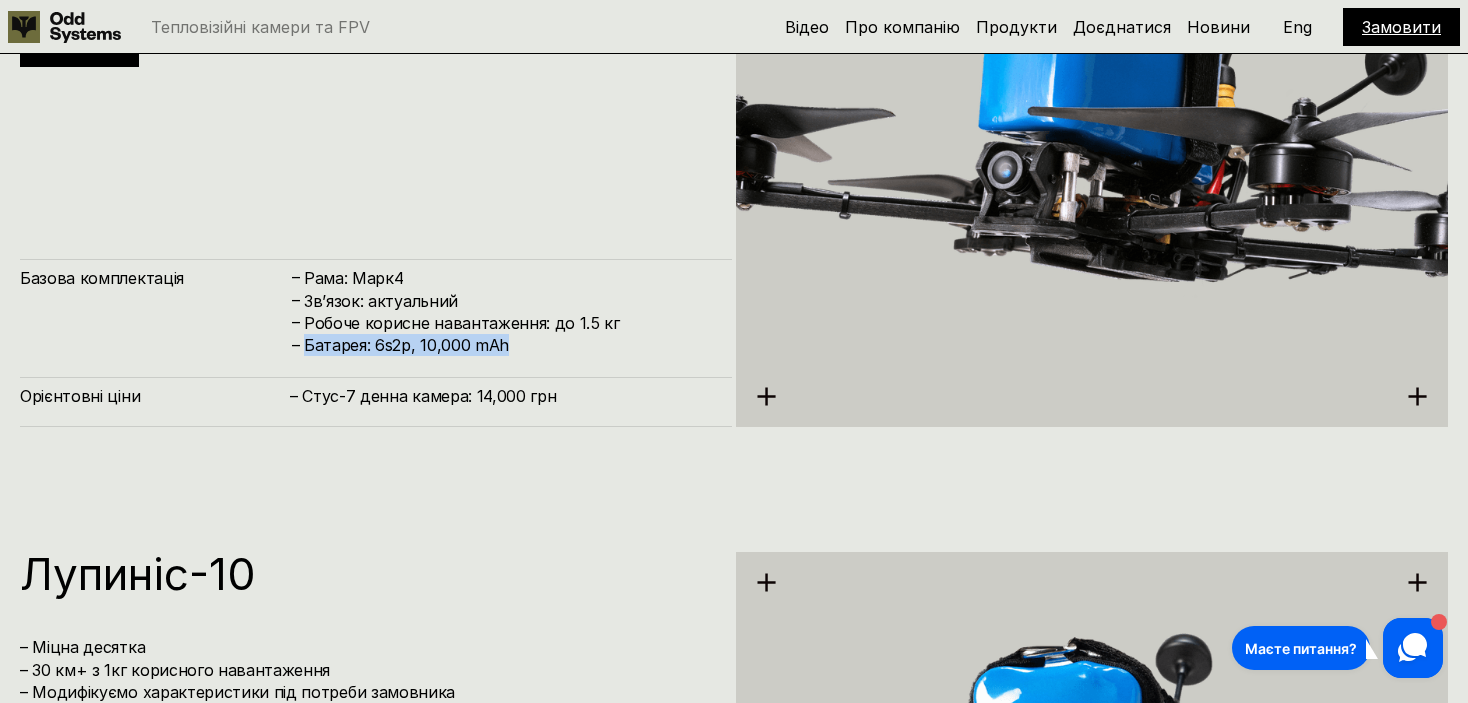click on "Батарея: 6s2p, 10,000 mAh" at bounding box center [508, 345] 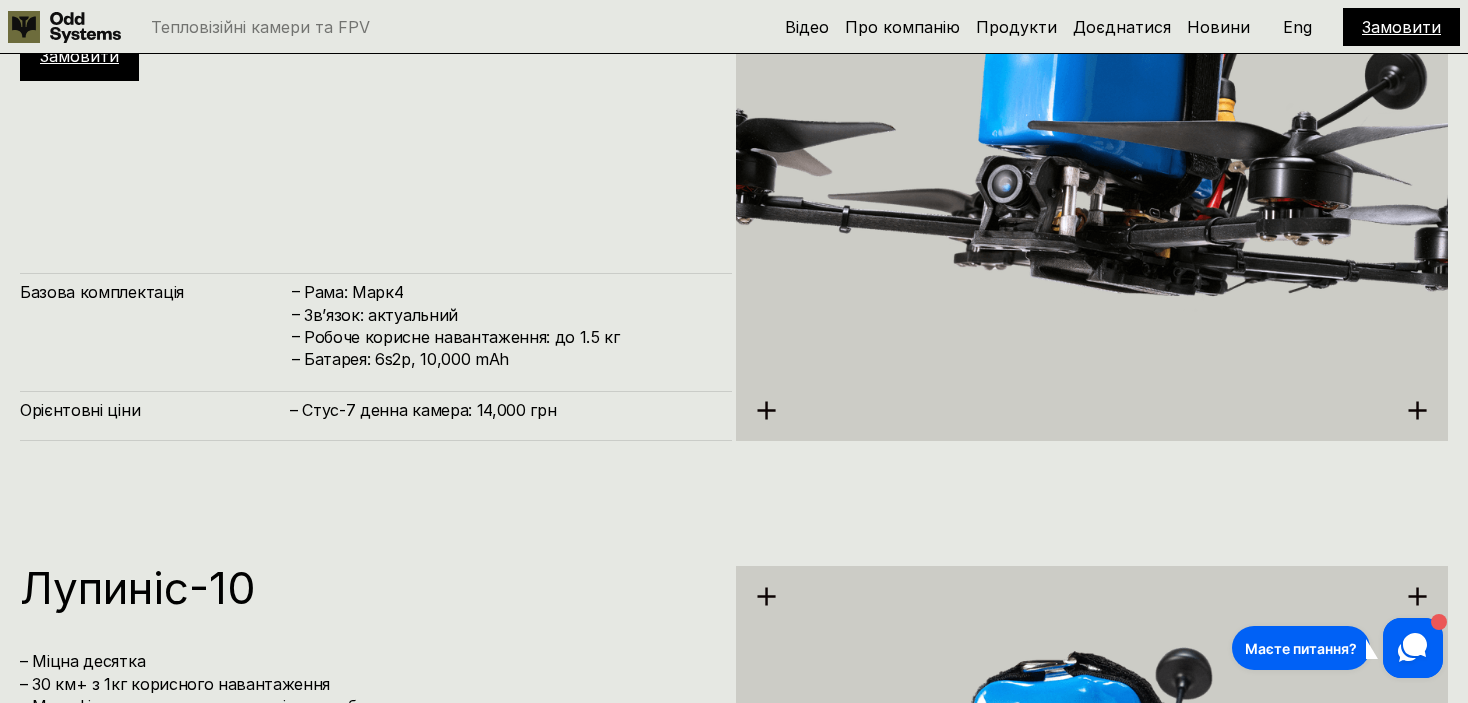 scroll, scrollTop: 5866, scrollLeft: 0, axis: vertical 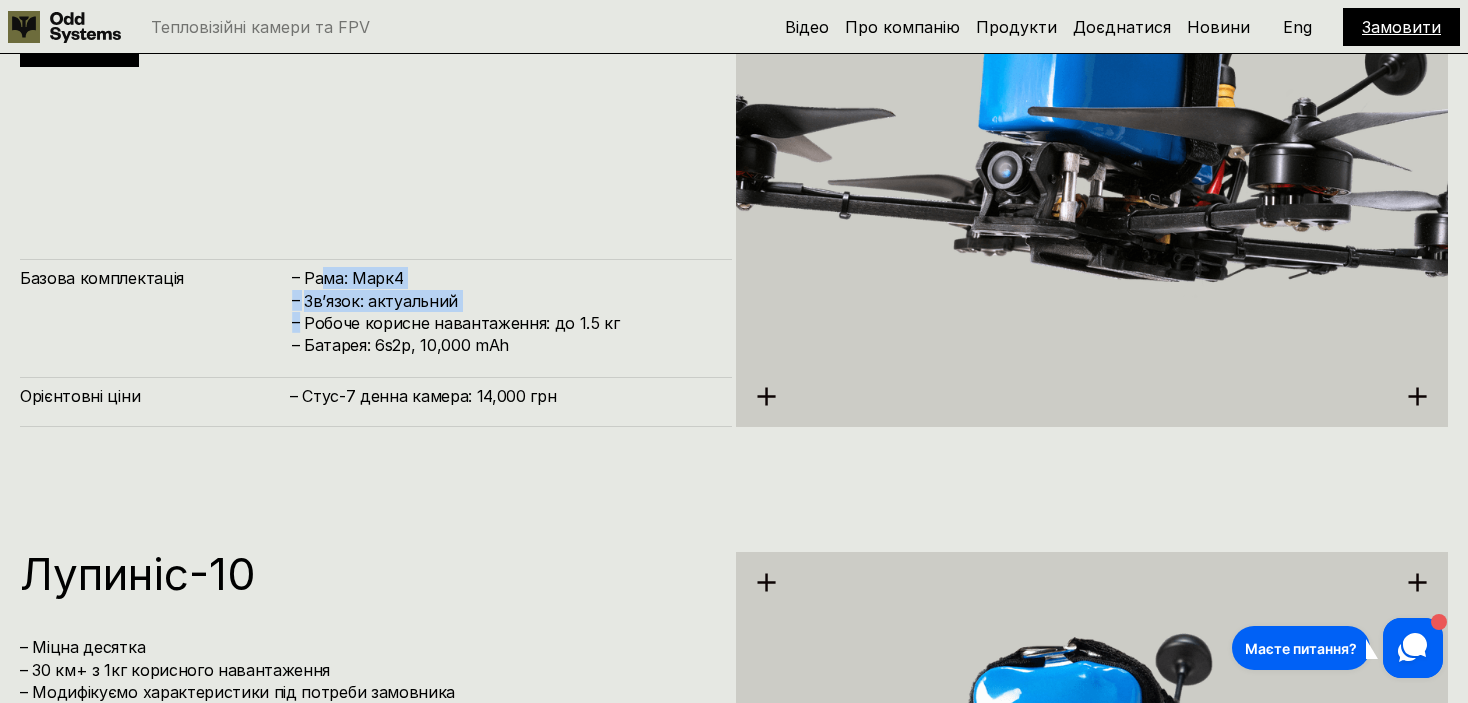 drag, startPoint x: 322, startPoint y: 280, endPoint x: 299, endPoint y: 332, distance: 56.859474 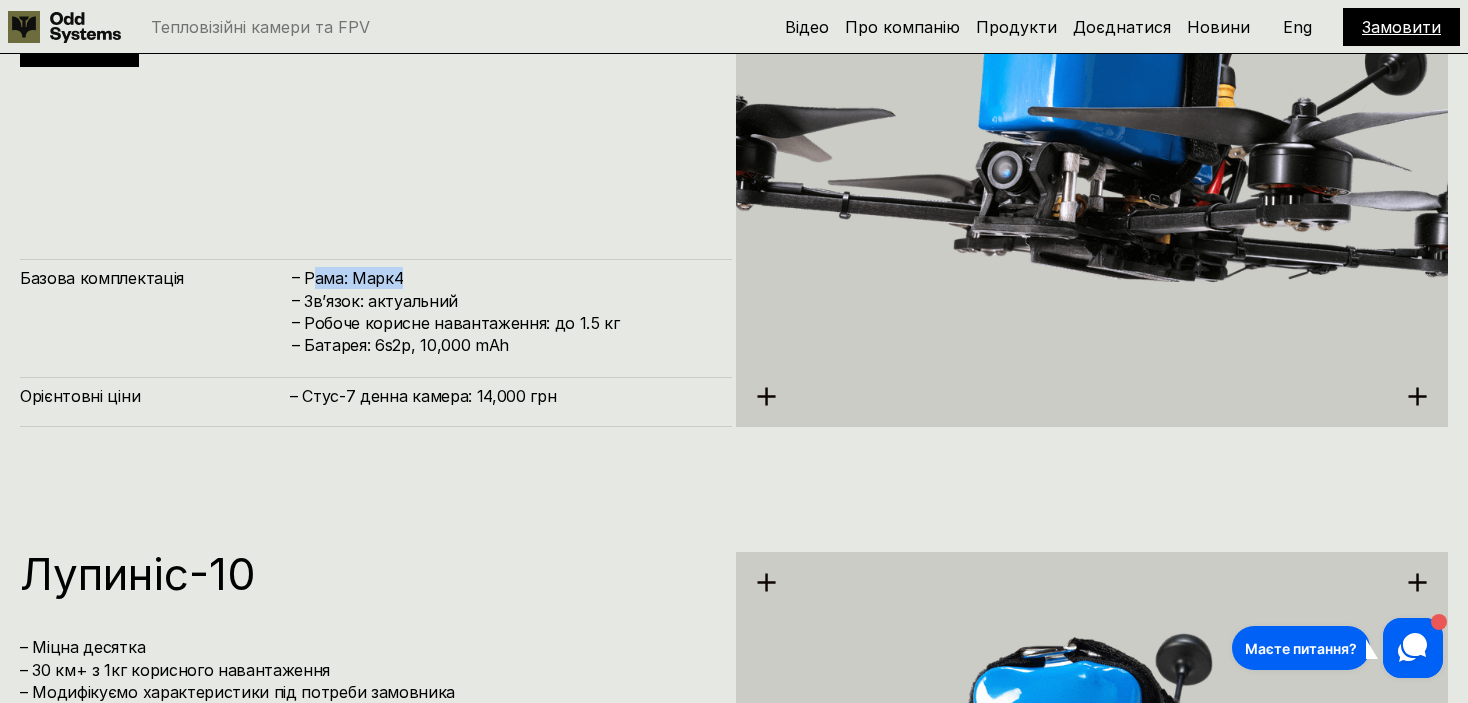 drag, startPoint x: 352, startPoint y: 264, endPoint x: 485, endPoint y: 305, distance: 139.17615 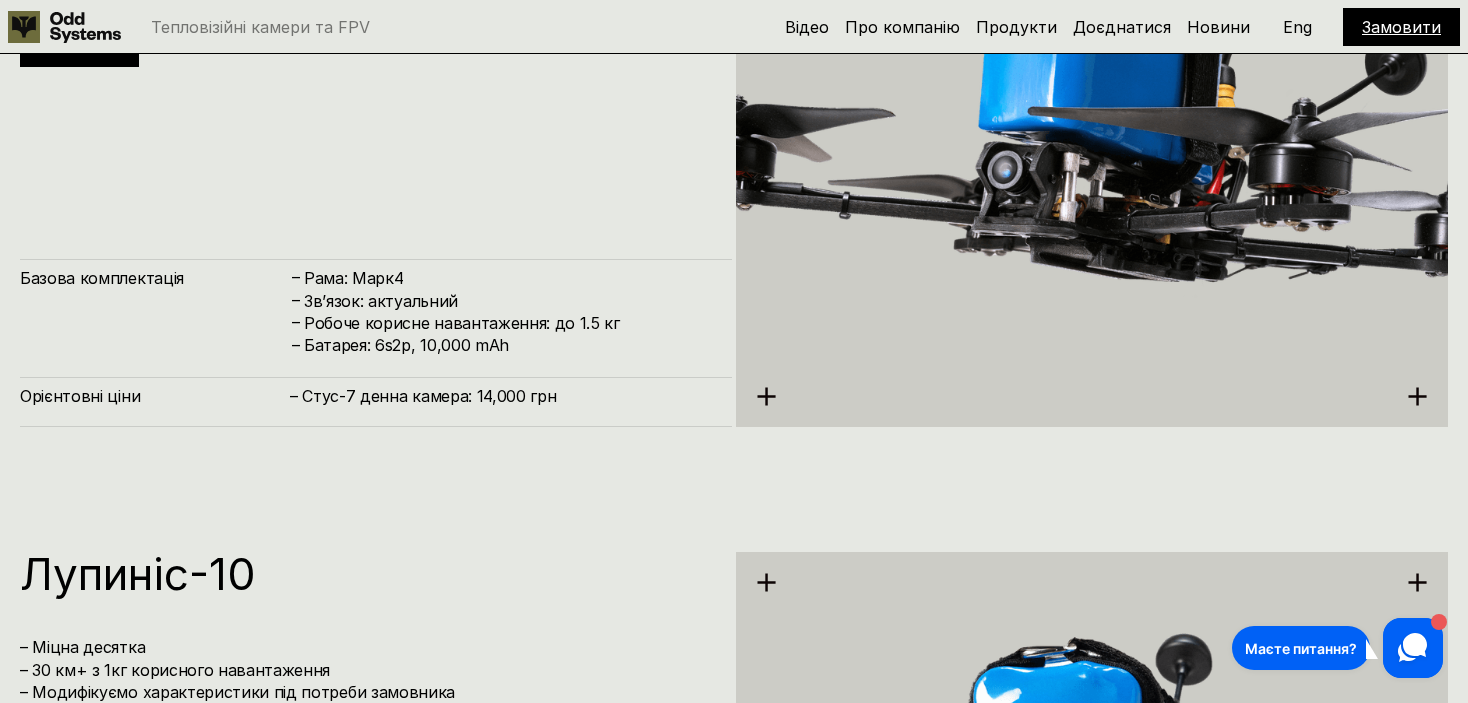 click on "Робоче корисне навантаження: до 1.5 кг" at bounding box center (508, 323) 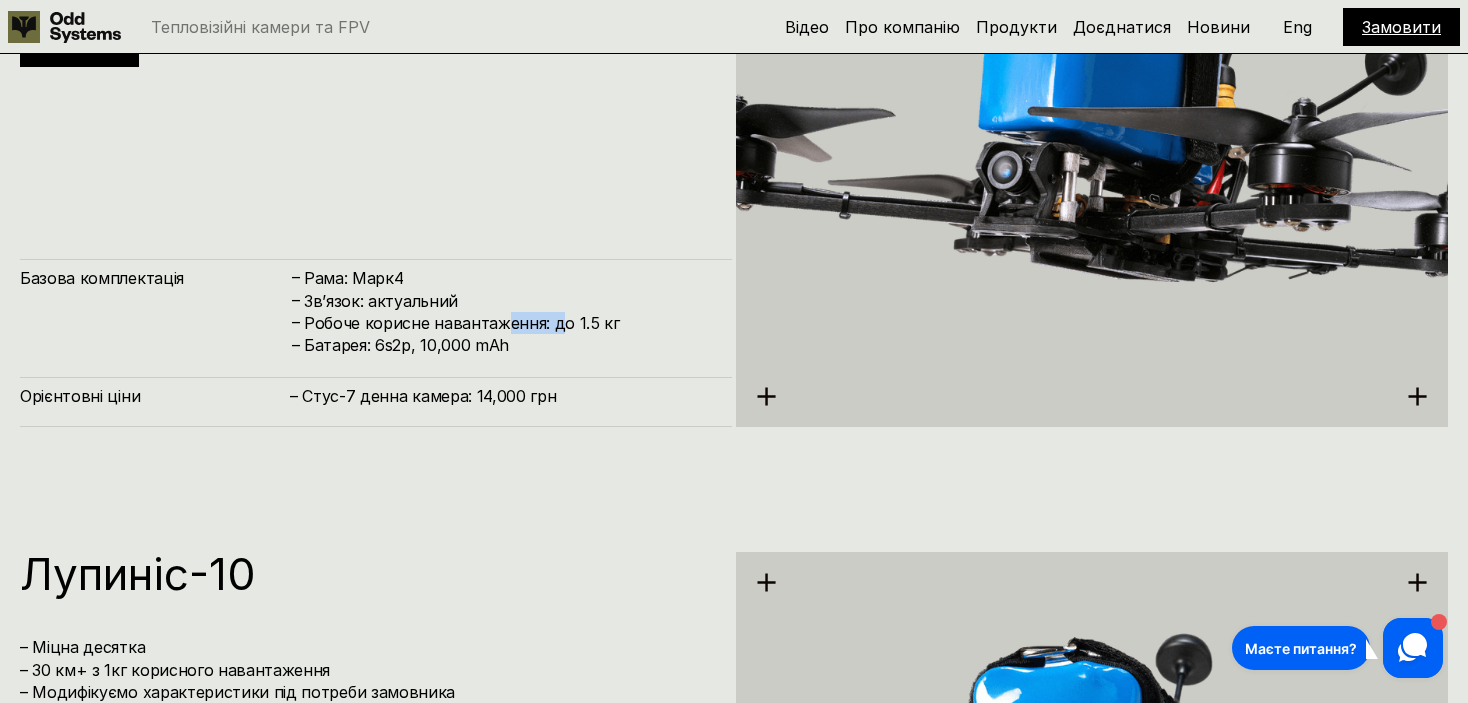 drag, startPoint x: 562, startPoint y: 320, endPoint x: 485, endPoint y: 323, distance: 77.05842 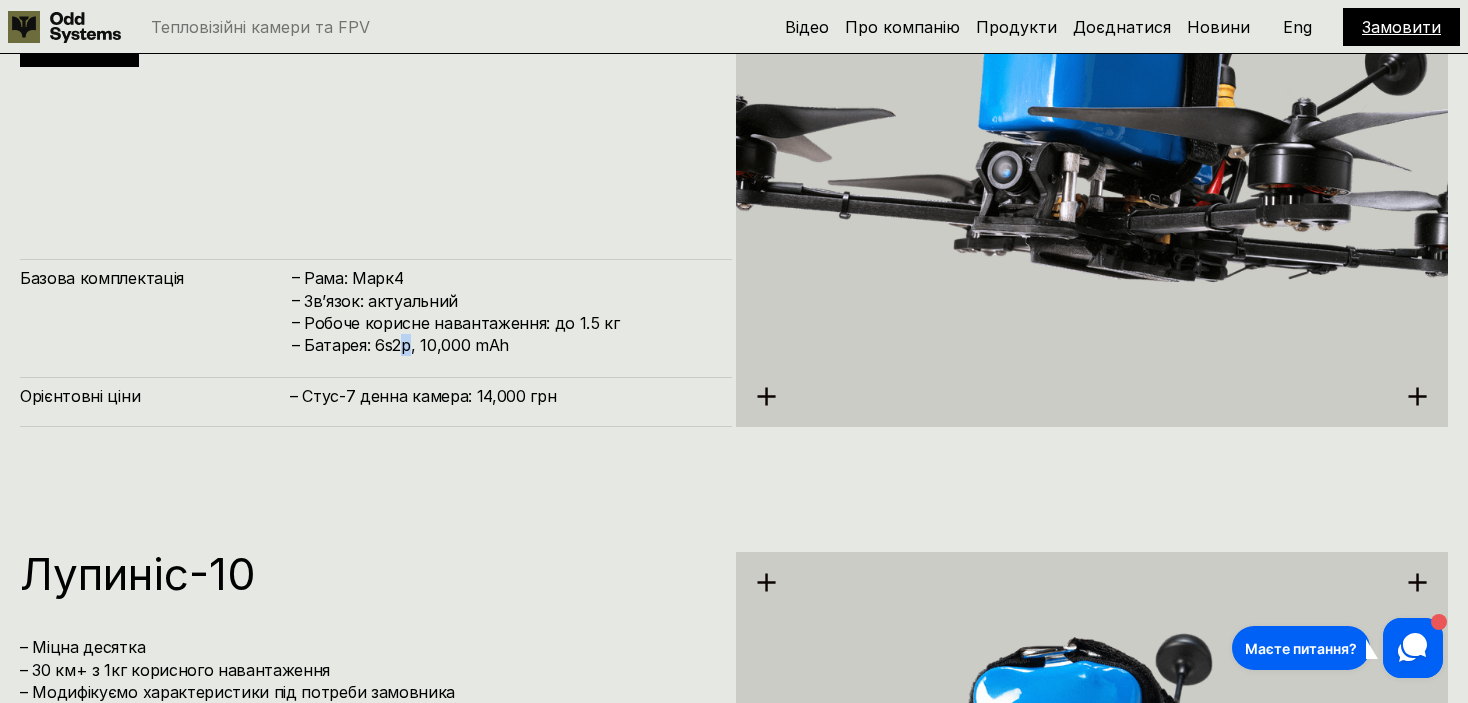 click on "Орієнтовні ціни – Стус-7 денна камера: 14,000 грн" at bounding box center (376, 343) 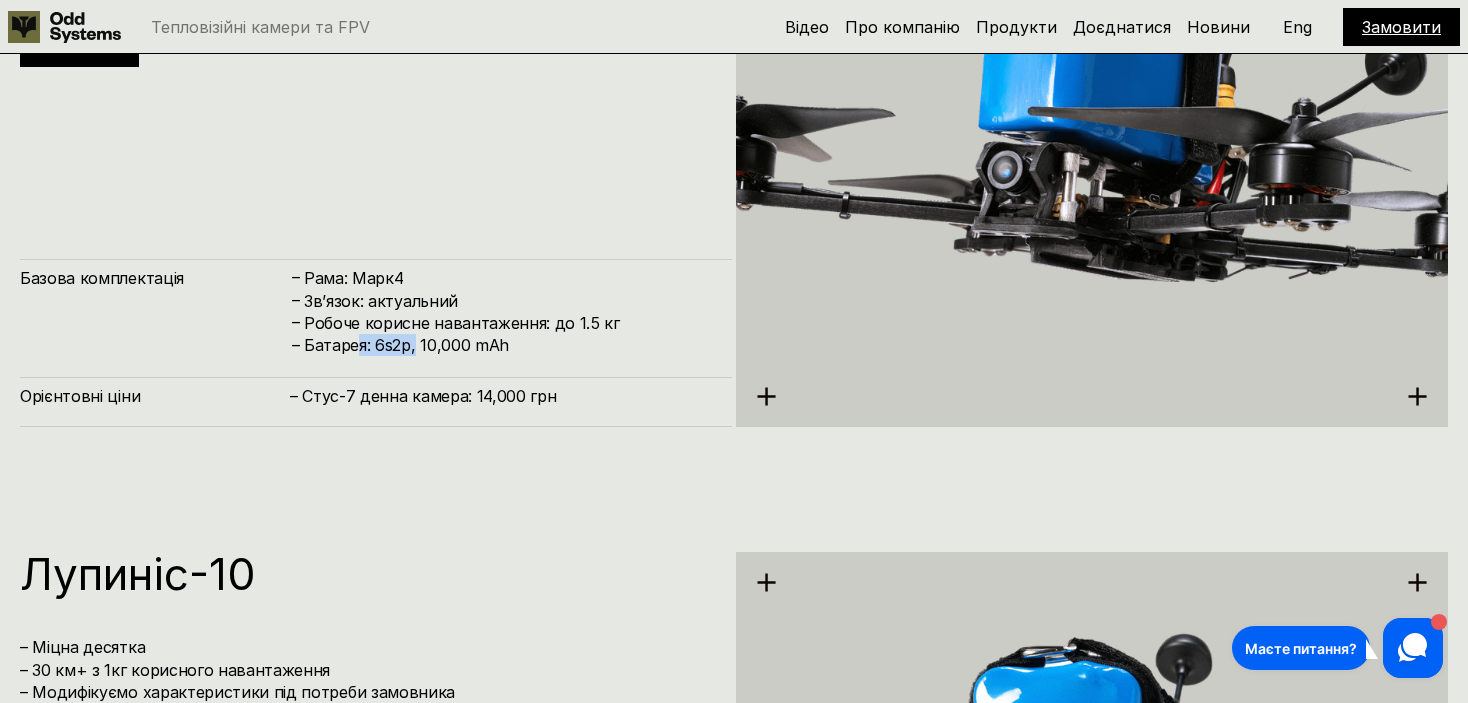drag, startPoint x: 359, startPoint y: 346, endPoint x: 491, endPoint y: 365, distance: 133.36041 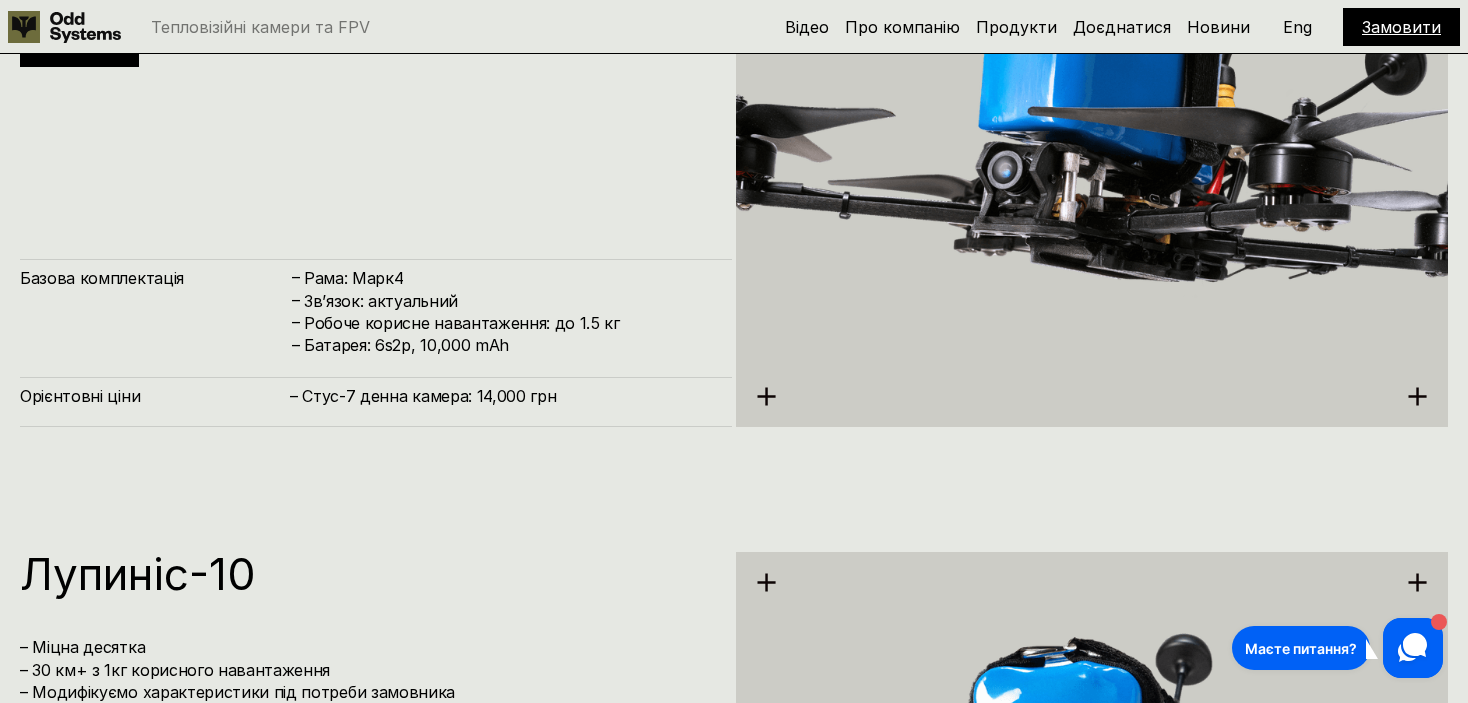 click on "Орієнтовні ціни – Стус-7 денна камера: 14,000 грн" at bounding box center [376, 343] 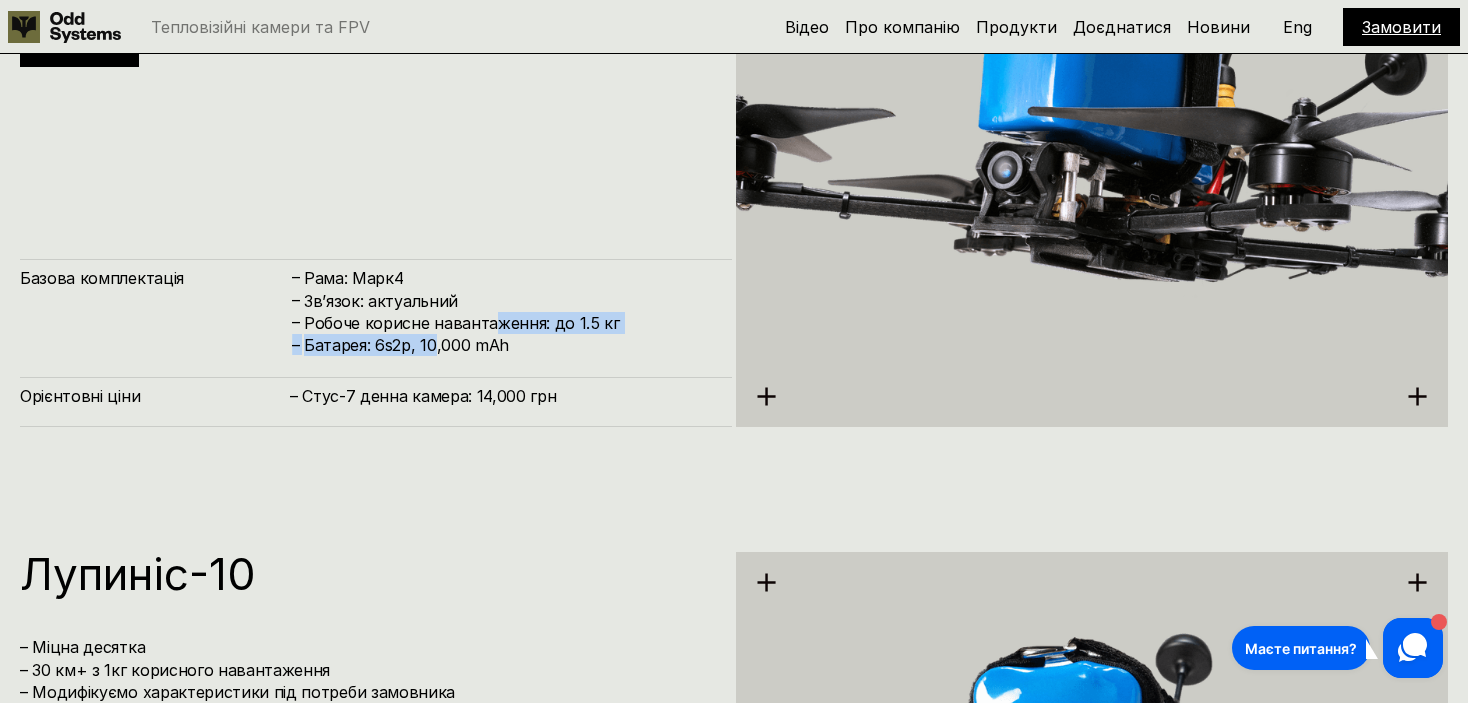 drag, startPoint x: 488, startPoint y: 325, endPoint x: 427, endPoint y: 339, distance: 62.58594 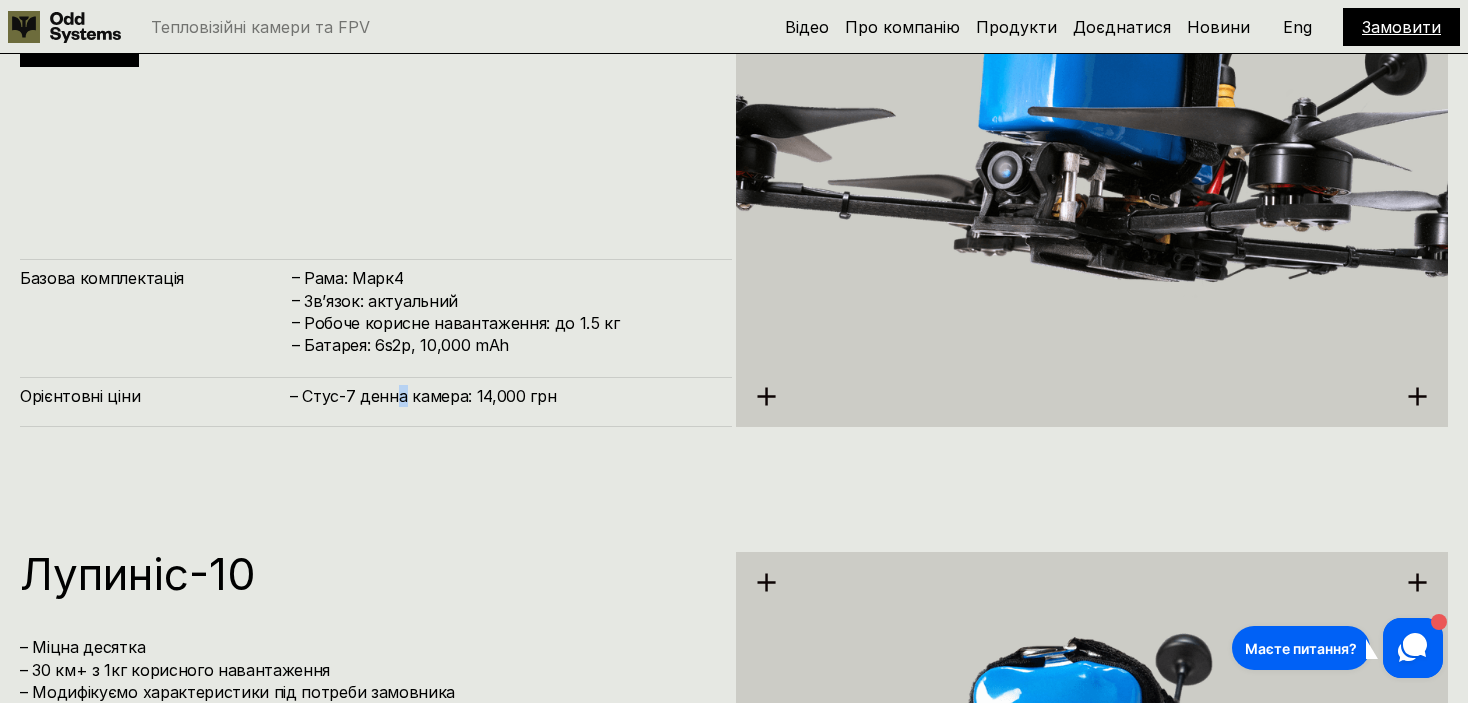 click on "– Стус-7 денна камера: 14,000 грн" at bounding box center (501, 396) 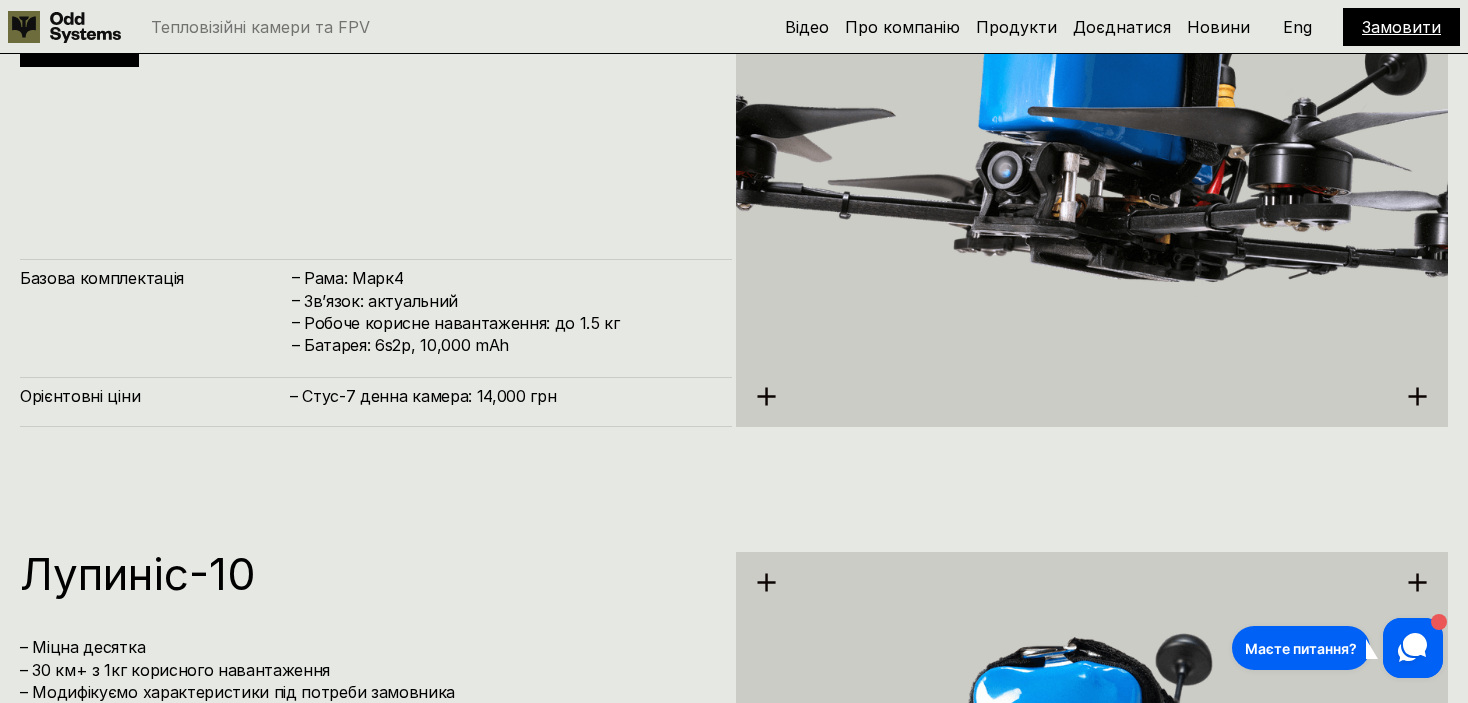 click on "Орієнтовні ціни" at bounding box center (155, 396) 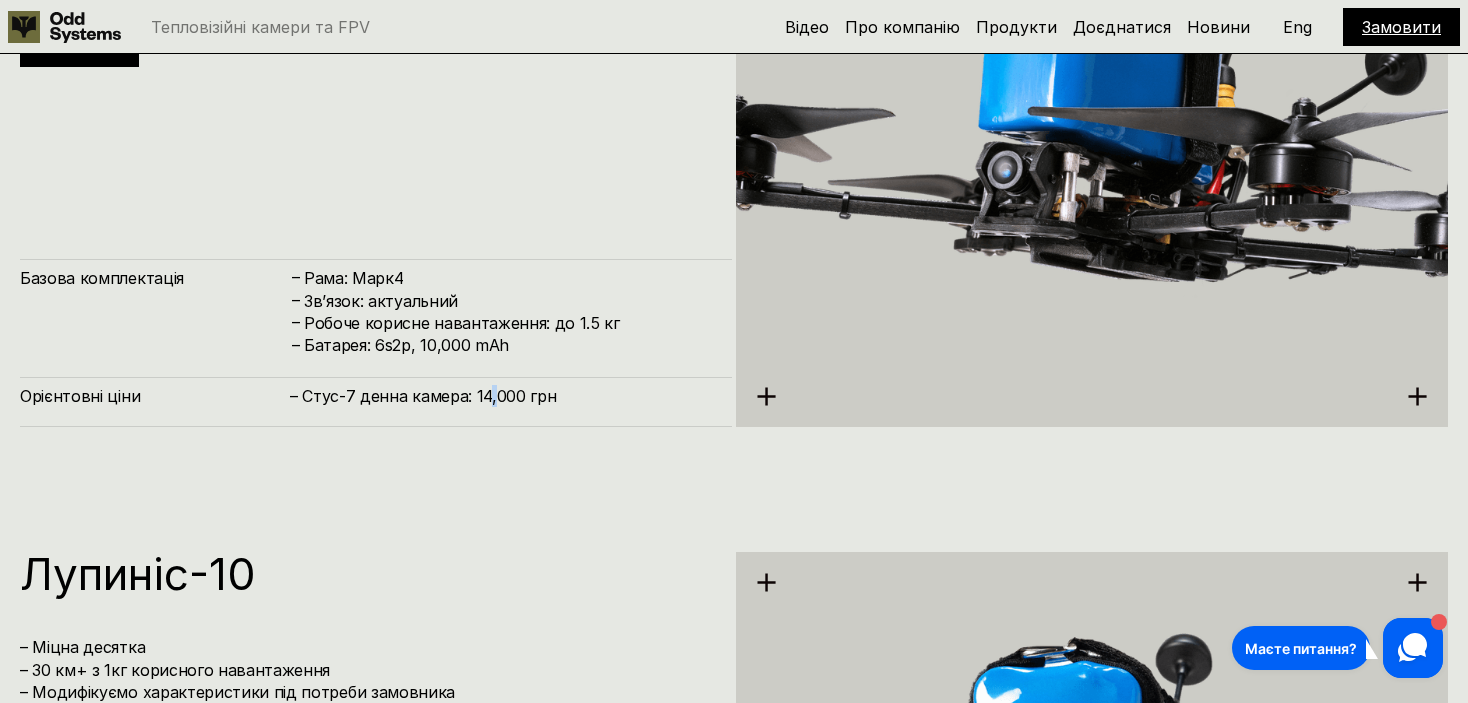 click on "Орієнтовні ціни – Стус-7 денна камера: 14,000 грн" at bounding box center [376, 402] 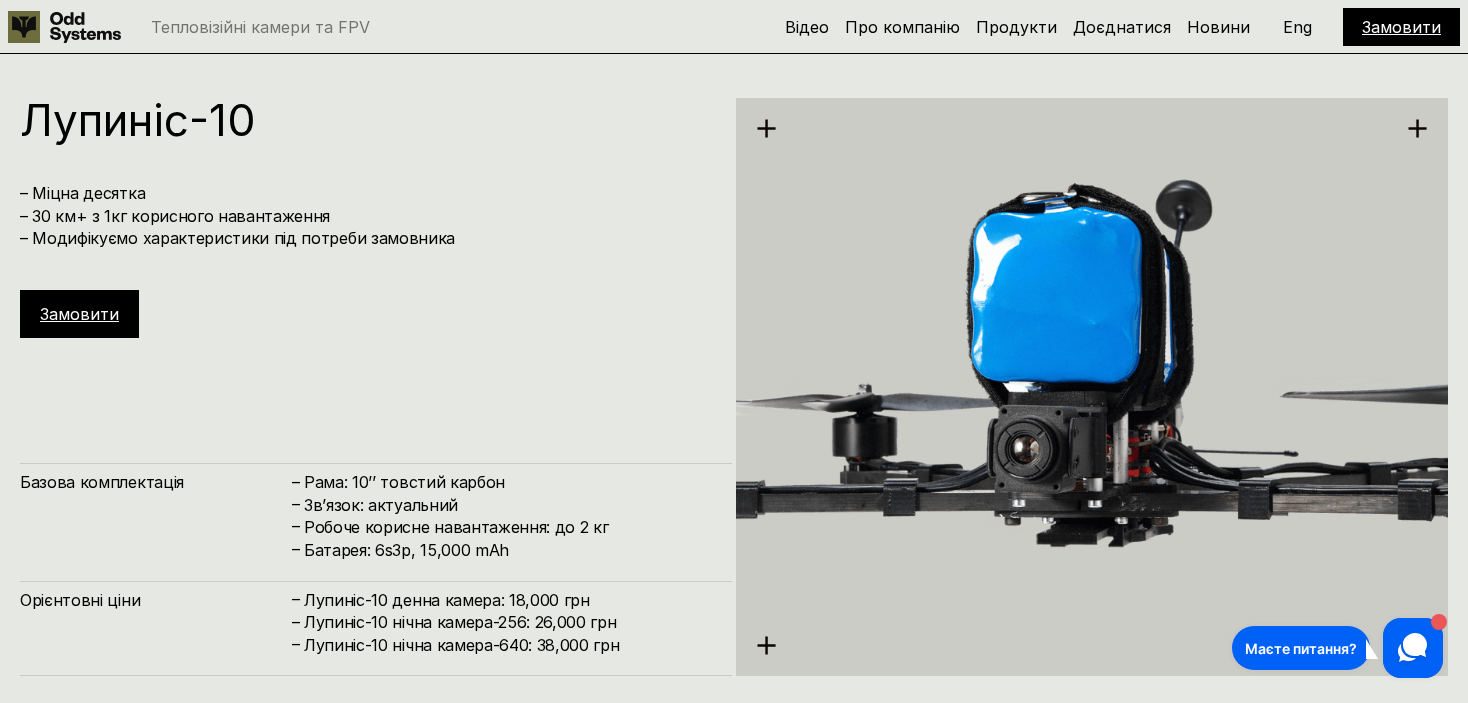 scroll, scrollTop: 6400, scrollLeft: 0, axis: vertical 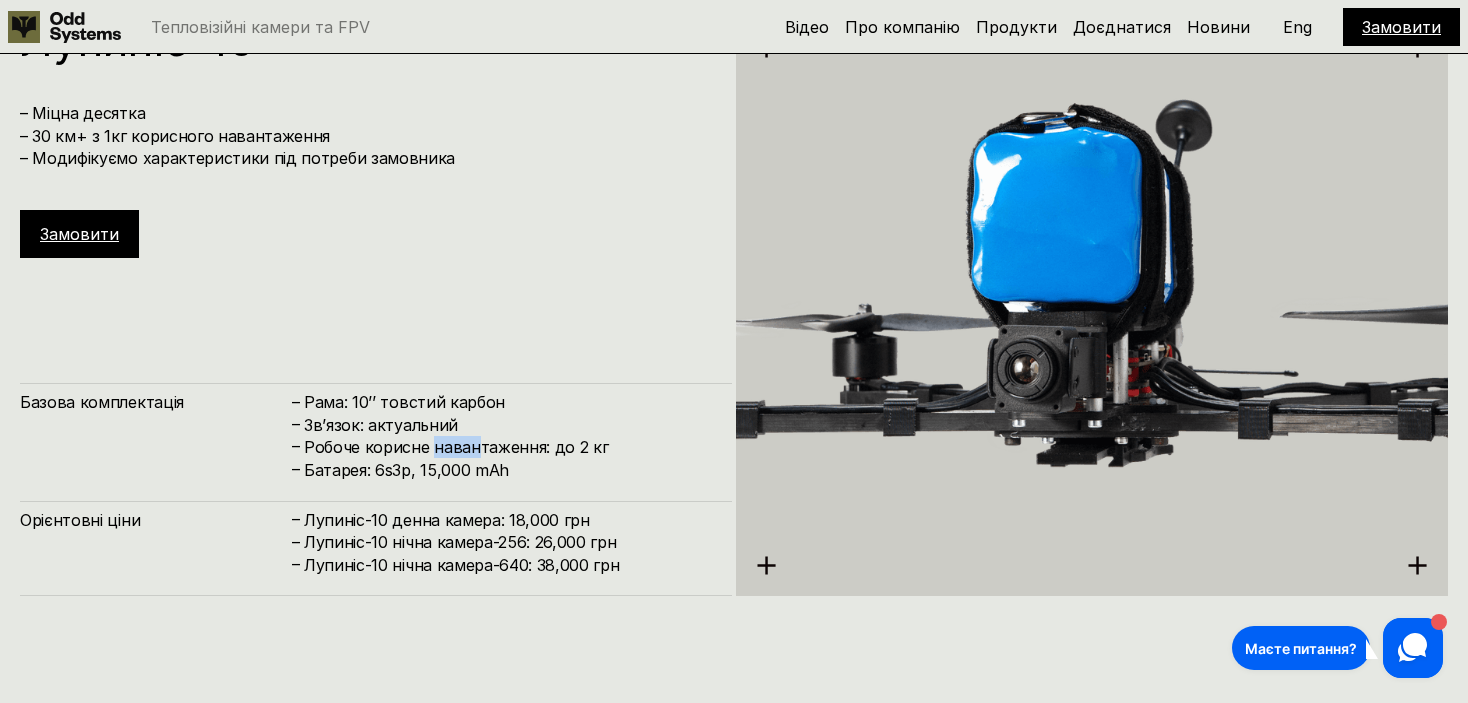 drag, startPoint x: 454, startPoint y: 442, endPoint x: 433, endPoint y: 442, distance: 21 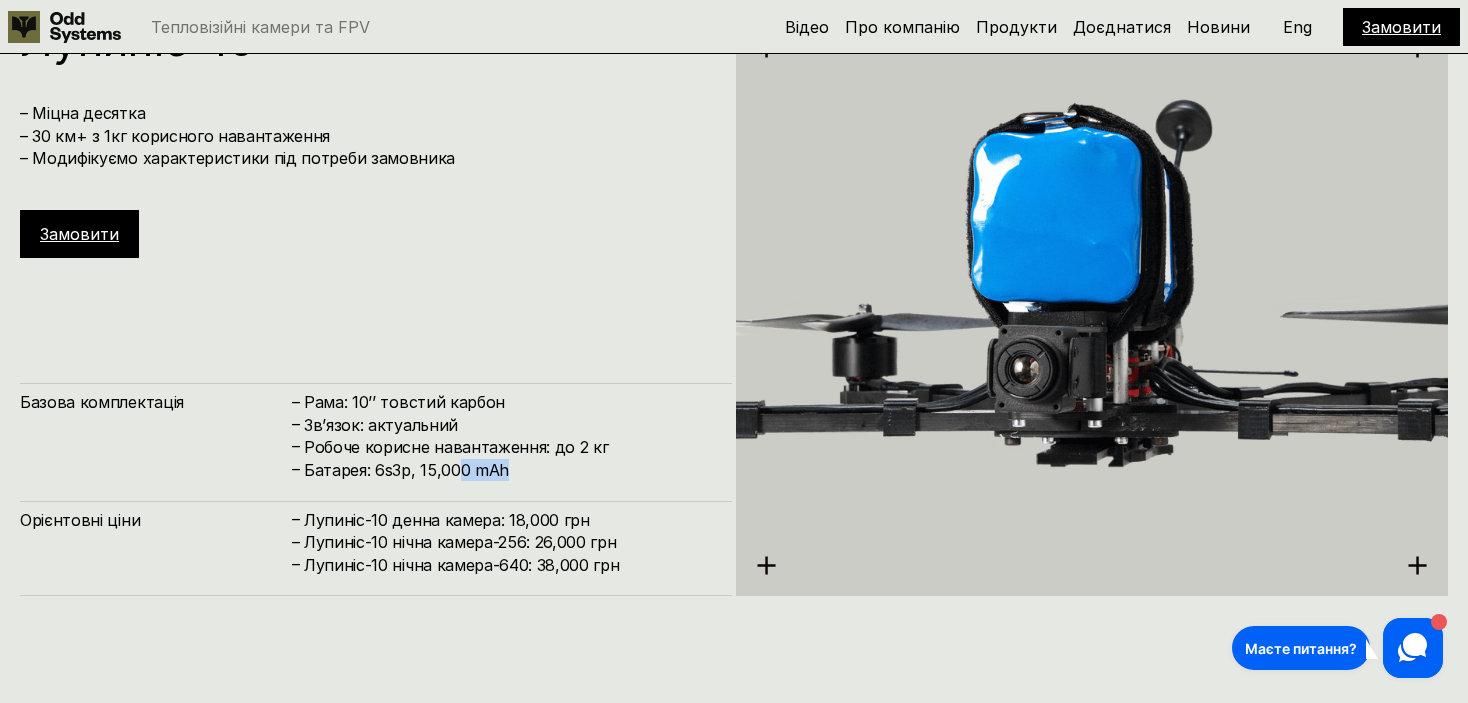 drag, startPoint x: 494, startPoint y: 476, endPoint x: 401, endPoint y: 482, distance: 93.193344 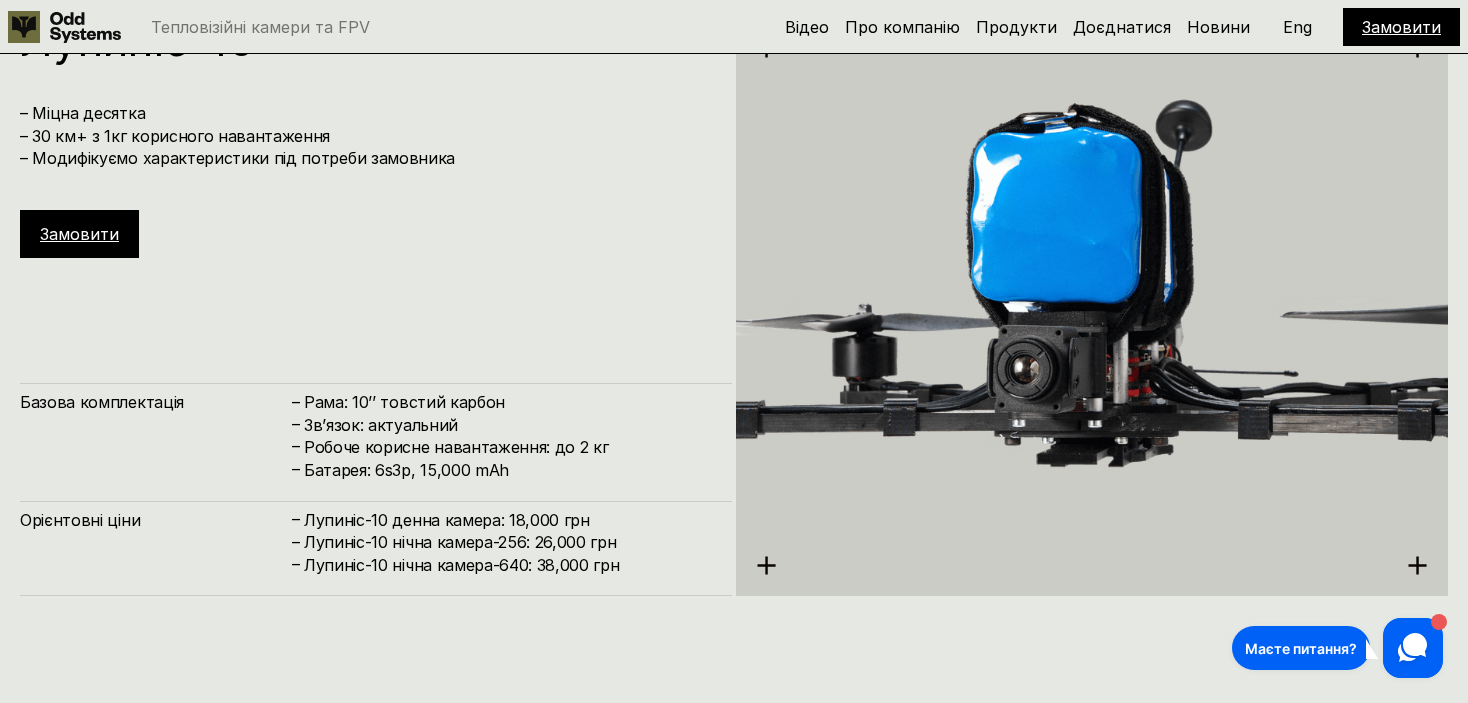 click on "Орієнтовні ціни –  Лупиніс-10 денна камера: 18,000 грн –  Лупиніс-10 нічна камера-256: 26,000 грн –  Лупиніс-10 нічна камера-640: 38,000 грн" at bounding box center (376, 489) 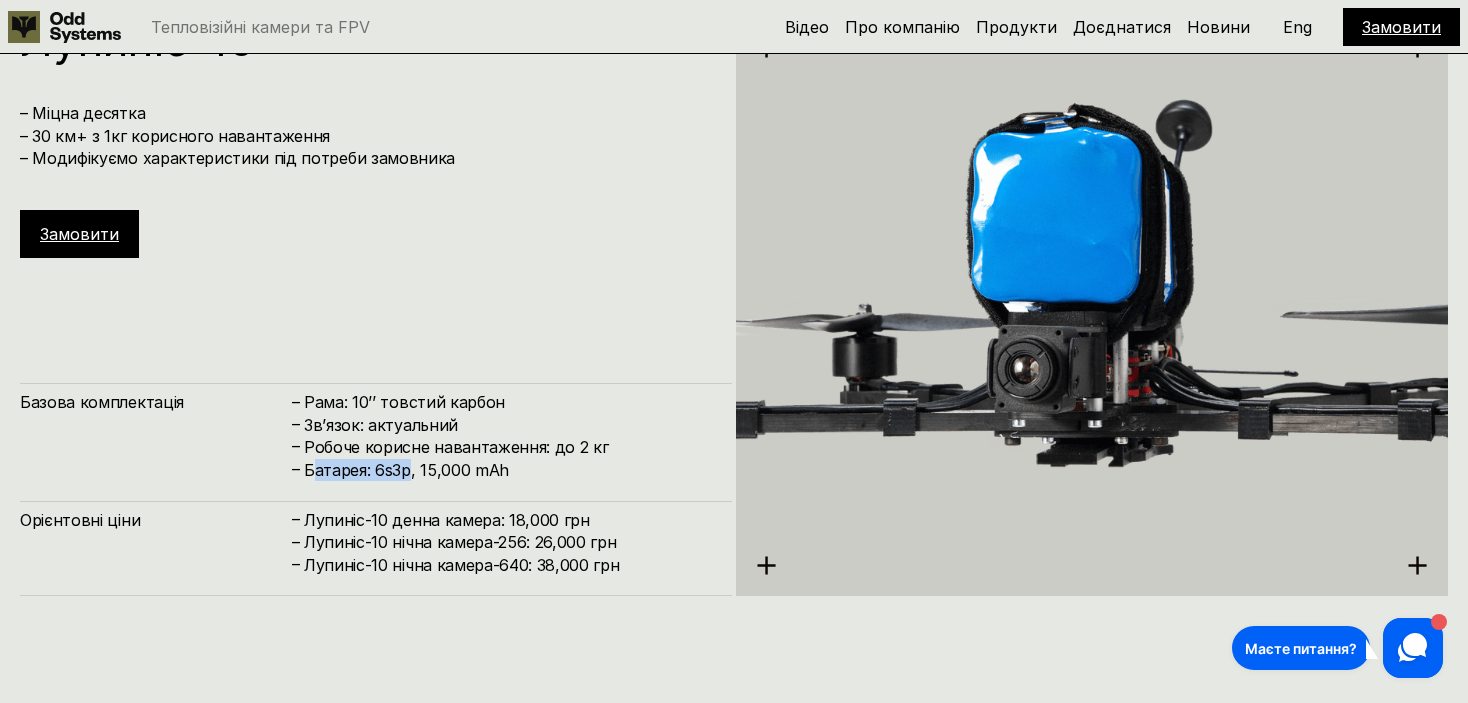 drag, startPoint x: 311, startPoint y: 473, endPoint x: 511, endPoint y: 481, distance: 200.15994 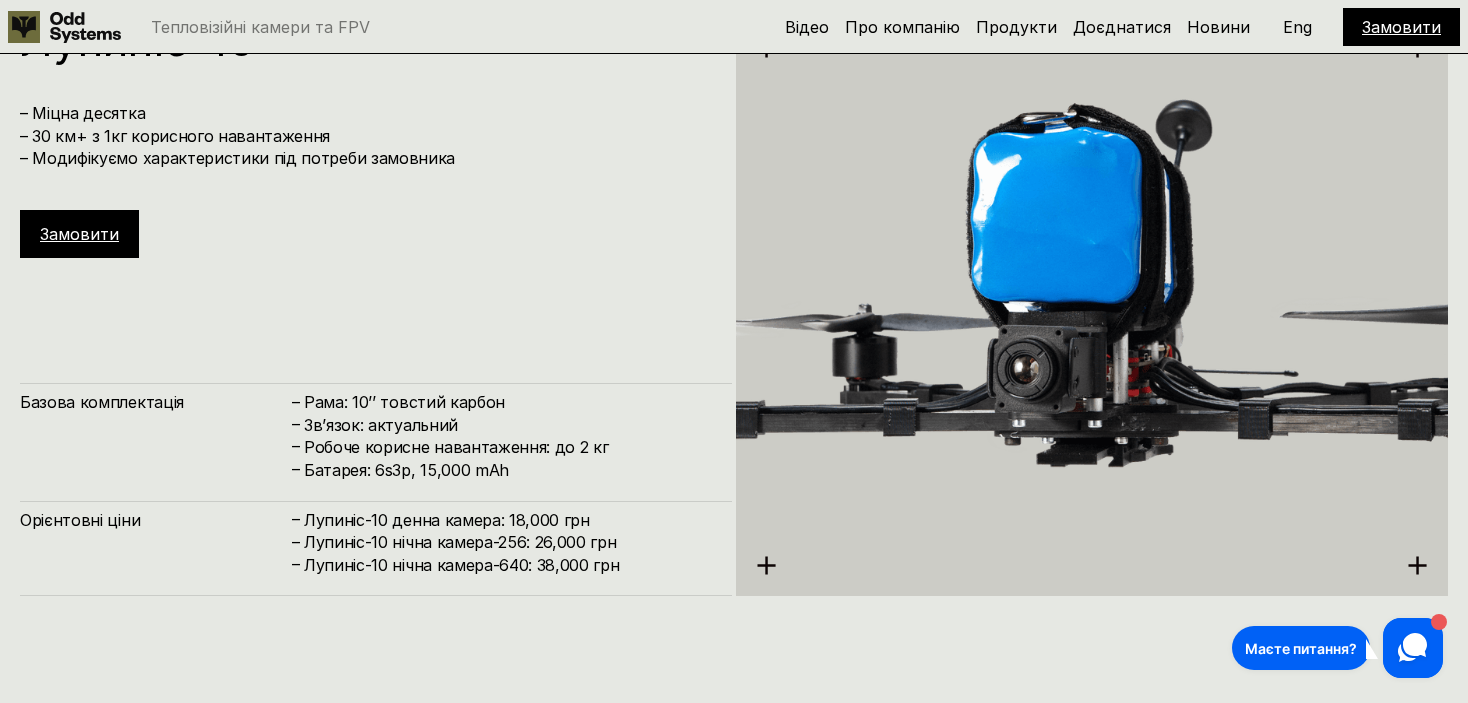 click on "Батарея: 6s3p, 15,000 mAh" at bounding box center (508, 470) 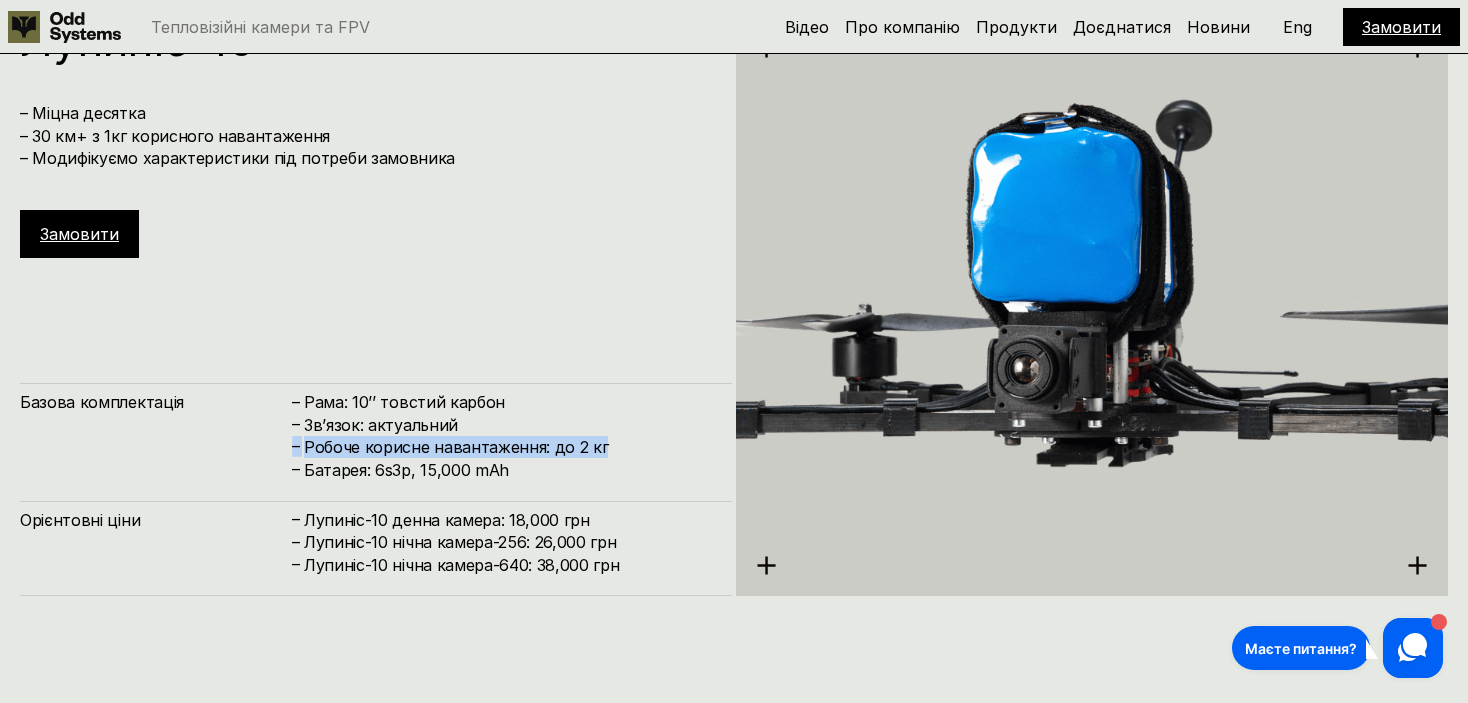 click on "–  Рама: 10’’ товстий карбон –  Зв’язок: актуальний –  Робоче корисне навантаження: до 2 кг –  Батарея: 6s3p, 15,000 mAh" at bounding box center [501, 436] 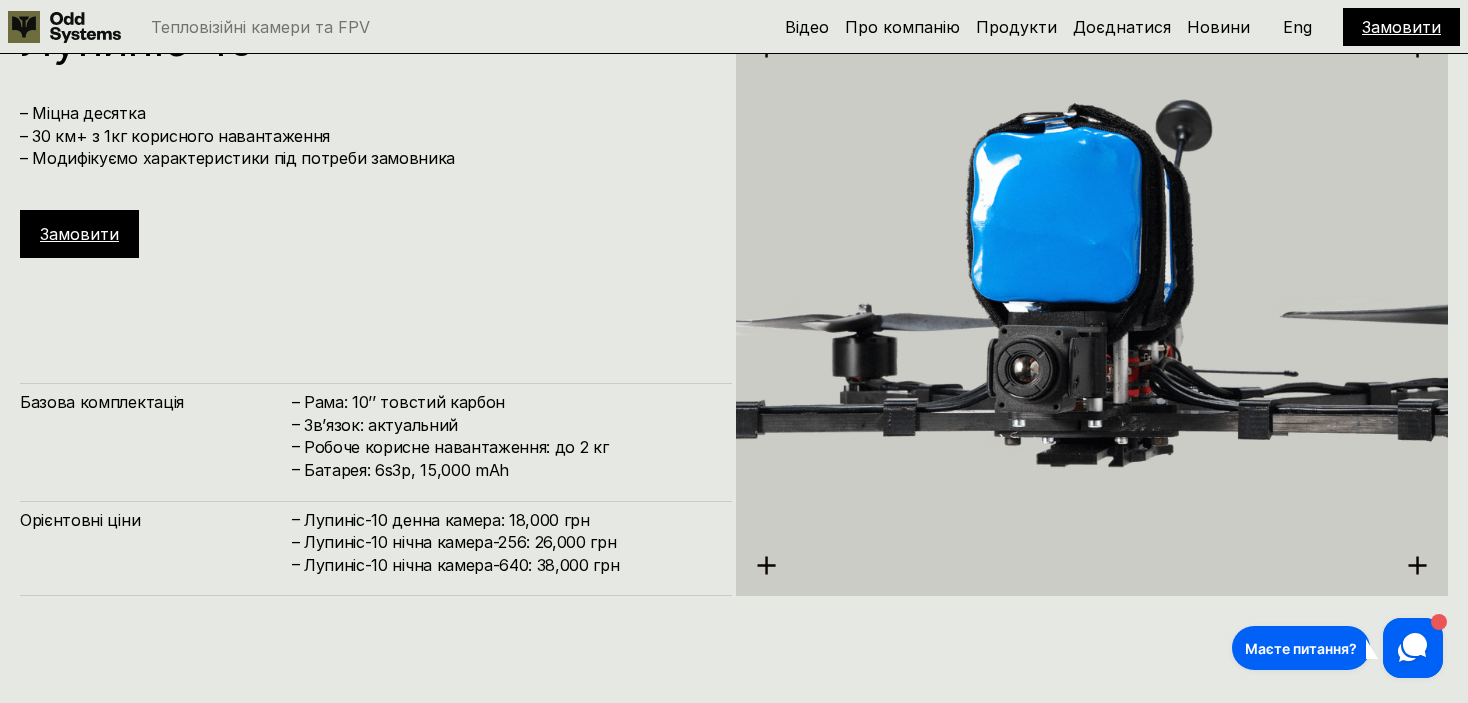 click on "Робоче корисне навантаження: до 2 кг" at bounding box center [508, 447] 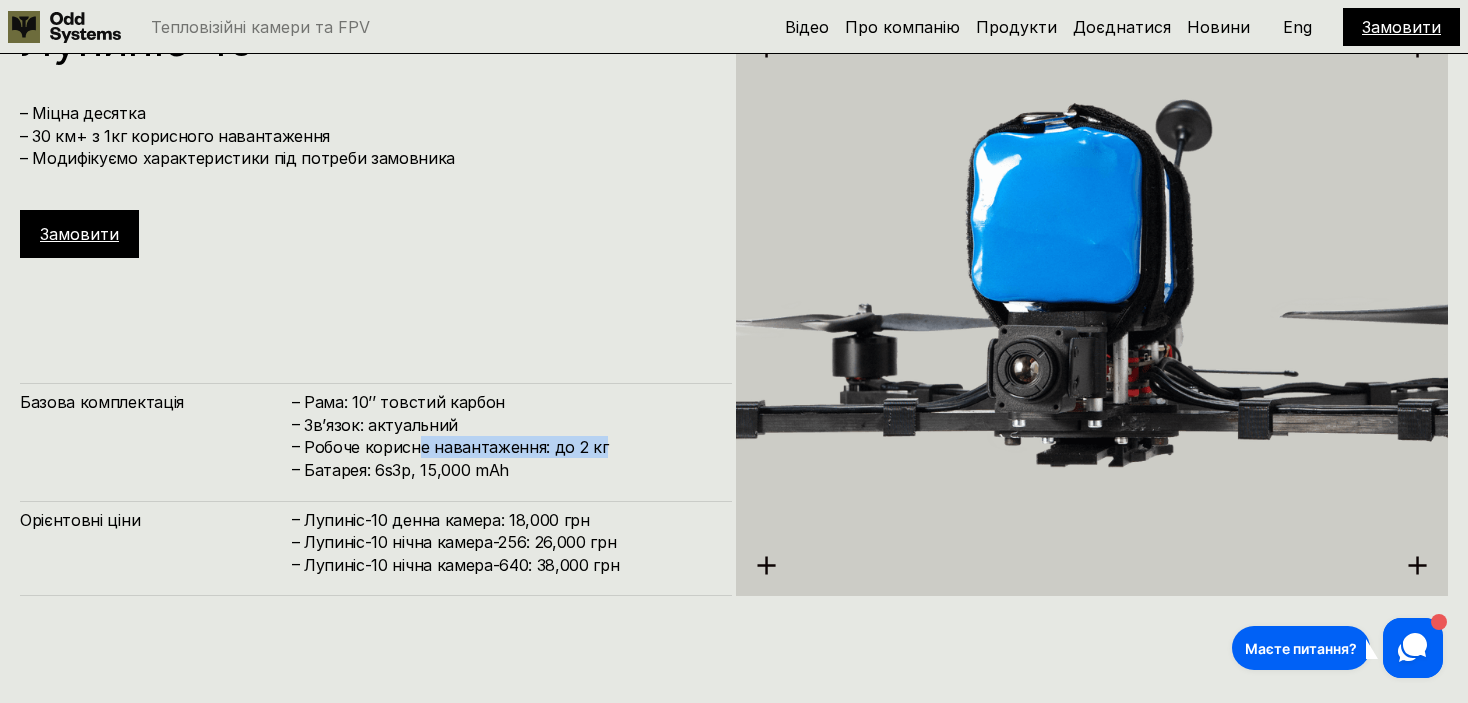 drag, startPoint x: 465, startPoint y: 443, endPoint x: 373, endPoint y: 464, distance: 94.36631 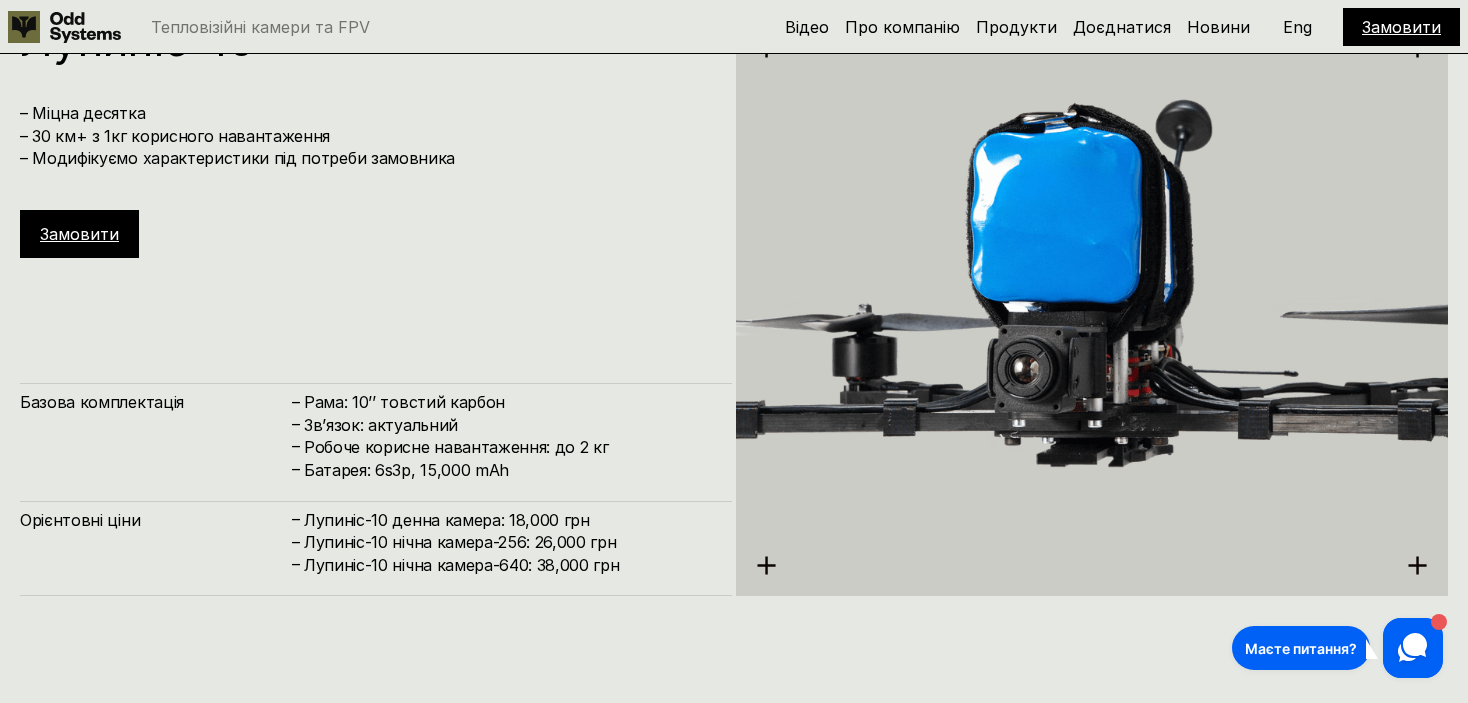 click on "Орієнтовні ціни –  Лупиніс-10 денна камера: 18,000 грн –  Лупиніс-10 нічна камера-256: 26,000 грн –  Лупиніс-10 нічна камера-640: 38,000 грн" at bounding box center (376, 548) 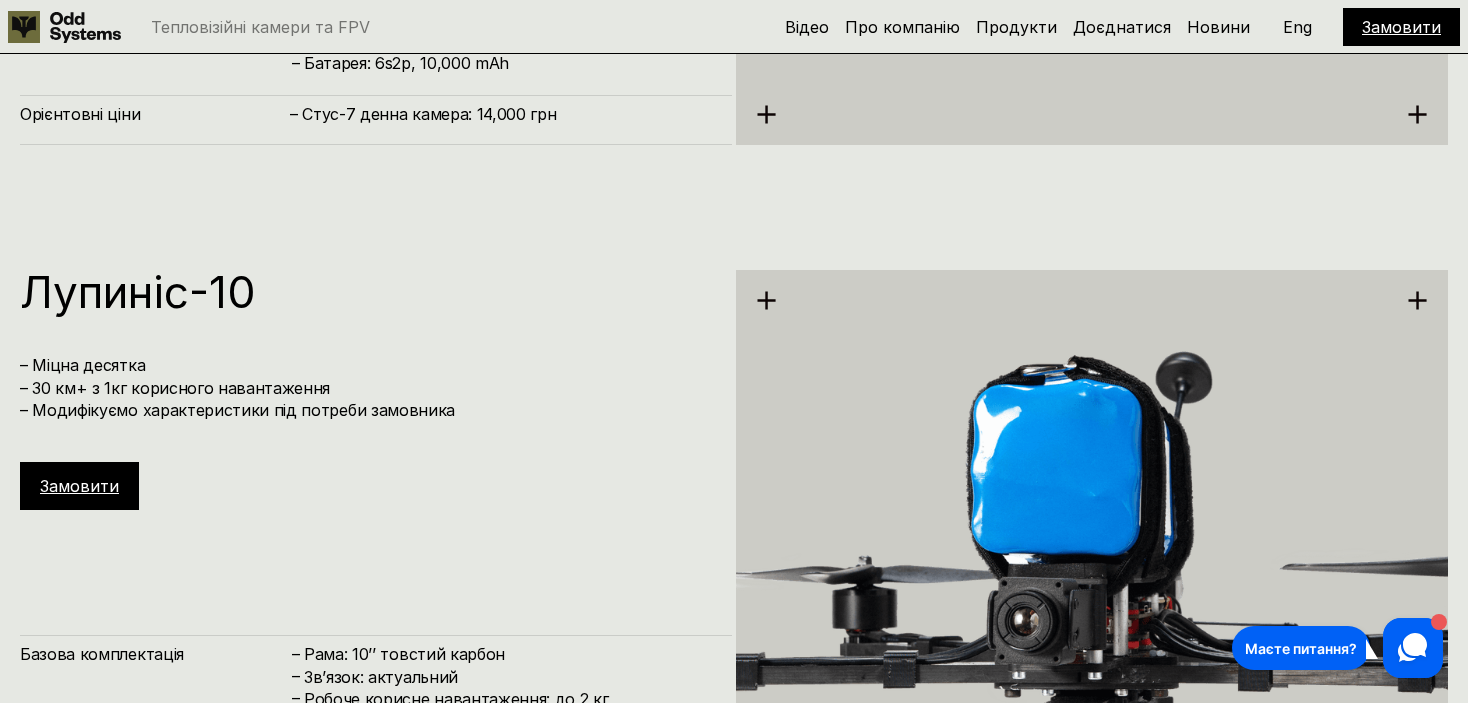 scroll, scrollTop: 6133, scrollLeft: 0, axis: vertical 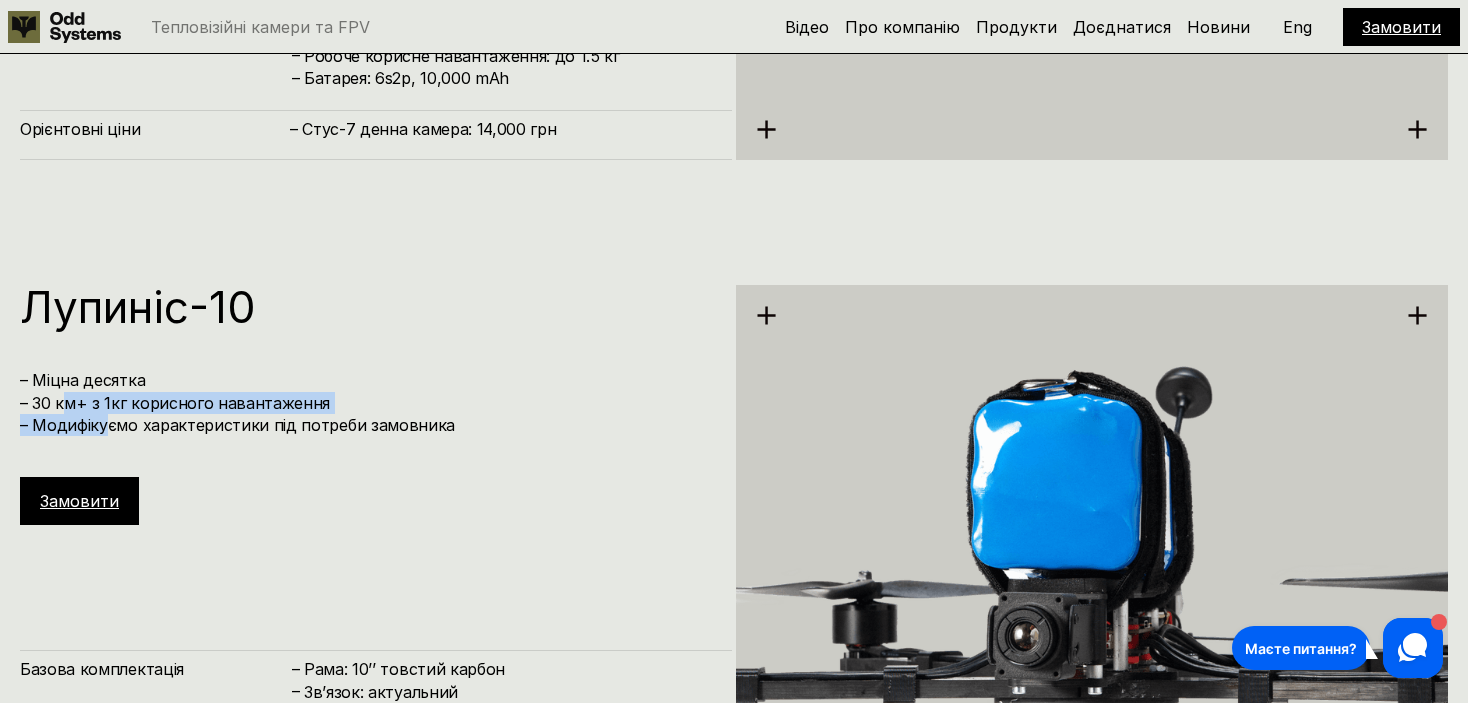 drag, startPoint x: 63, startPoint y: 404, endPoint x: 176, endPoint y: 420, distance: 114.12712 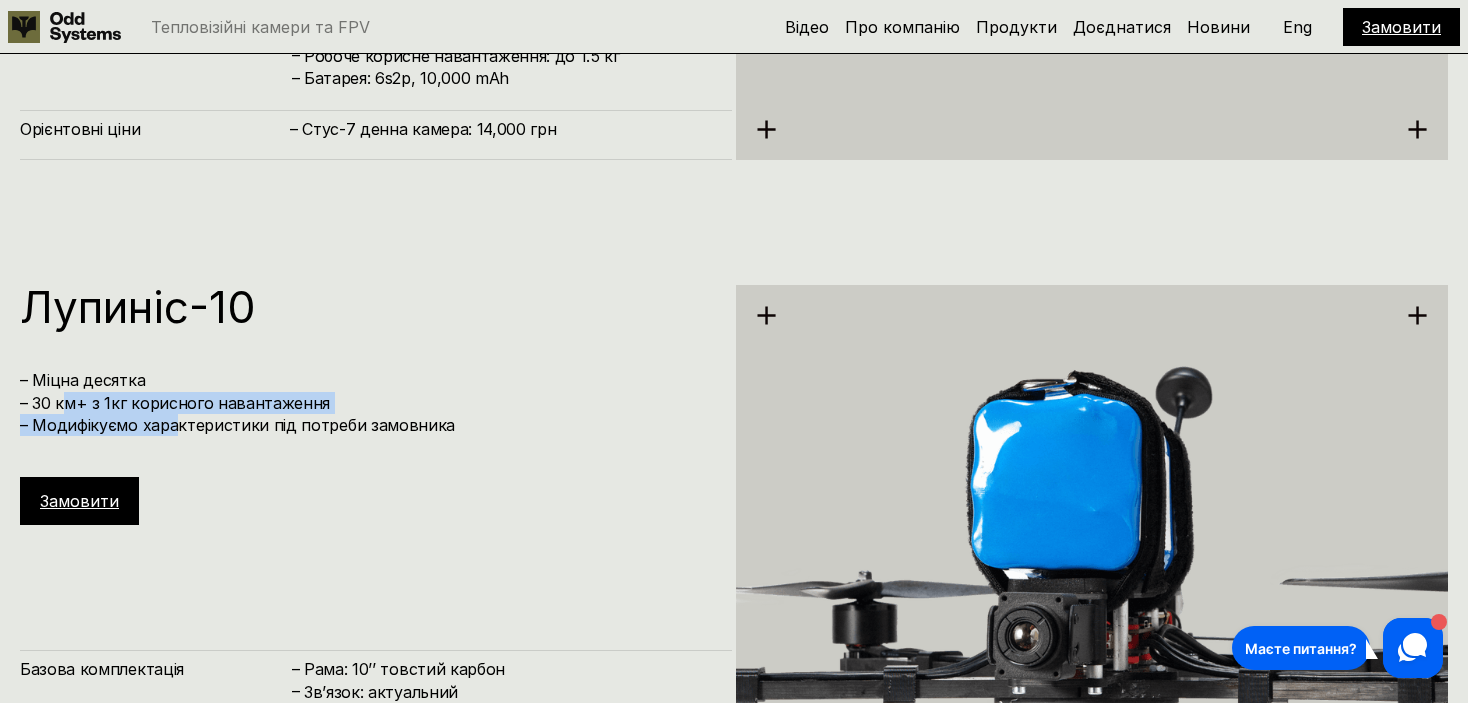 click on "– Міцна десятка   – 30 км+ з 1кг корисного навантаження  – Модифікуємо характеристики під потреби замовника" at bounding box center [366, 402] 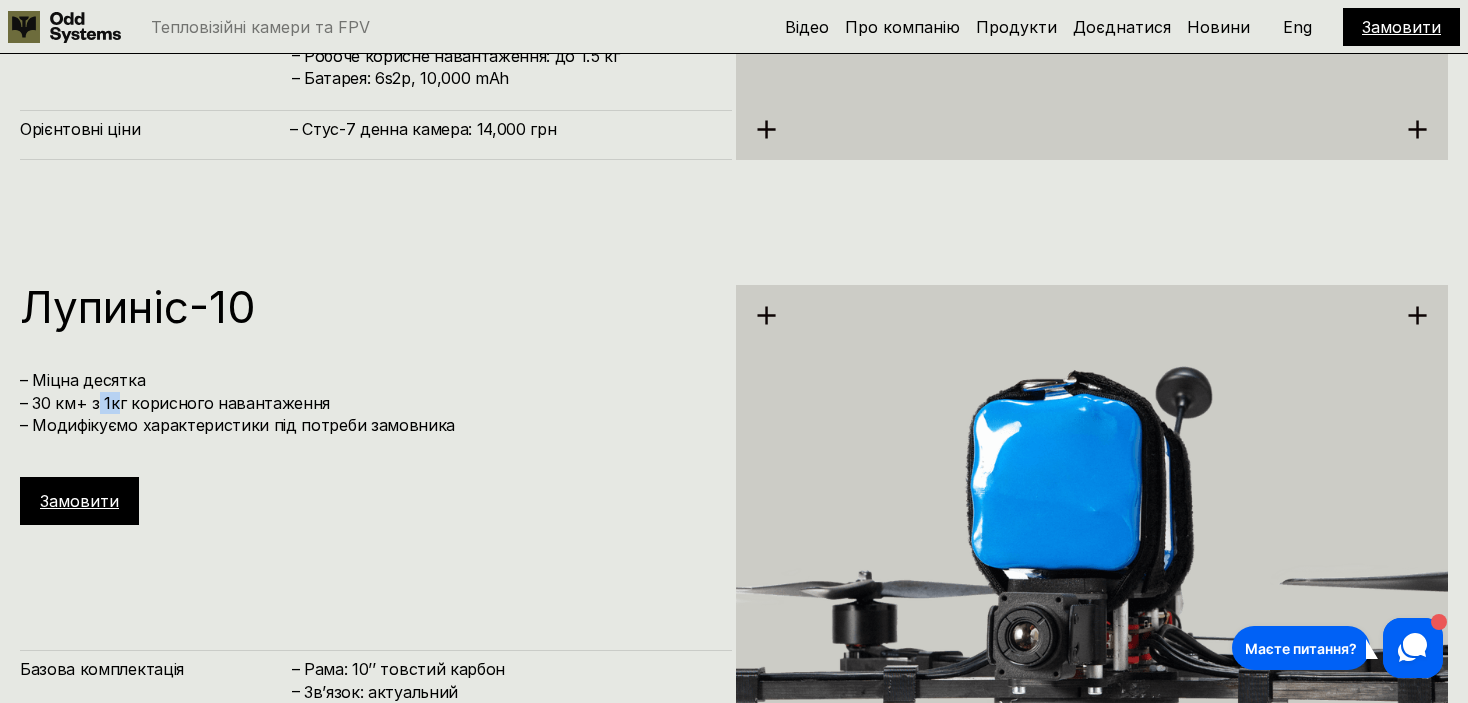 drag, startPoint x: 108, startPoint y: 401, endPoint x: 77, endPoint y: 403, distance: 31.06445 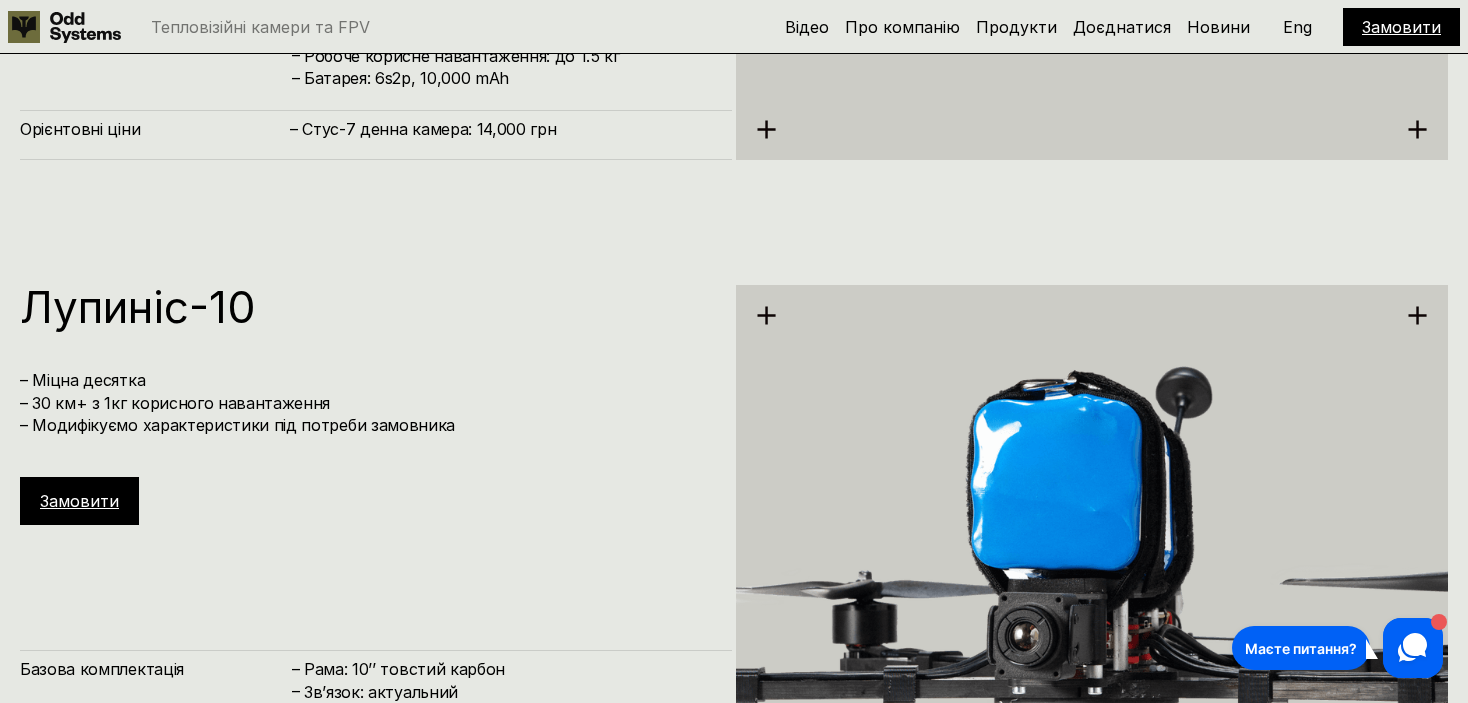 click on "– Міцна десятка   – 30 км+ з 1кг корисного навантаження  – Модифікуємо характеристики під потреби замовника" at bounding box center (366, 402) 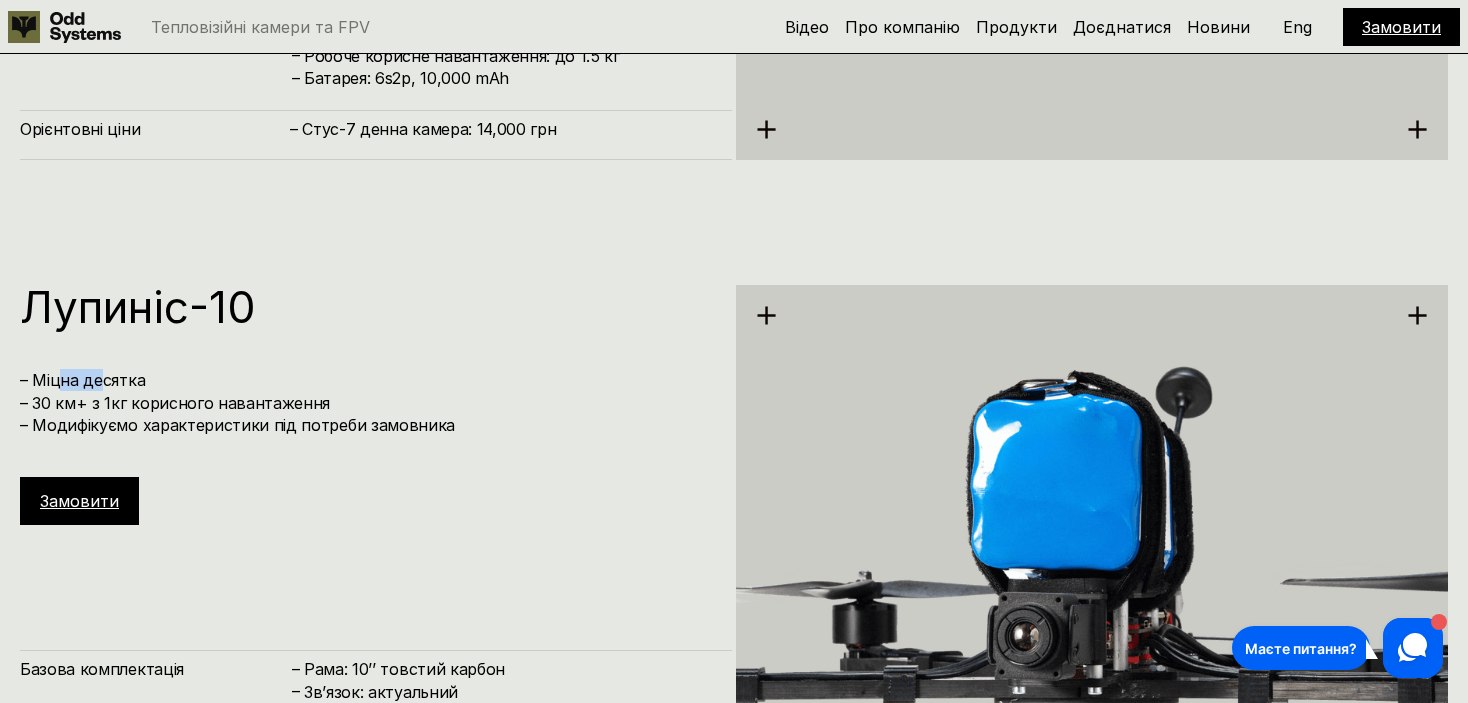 drag, startPoint x: 78, startPoint y: 382, endPoint x: 95, endPoint y: 408, distance: 31.06445 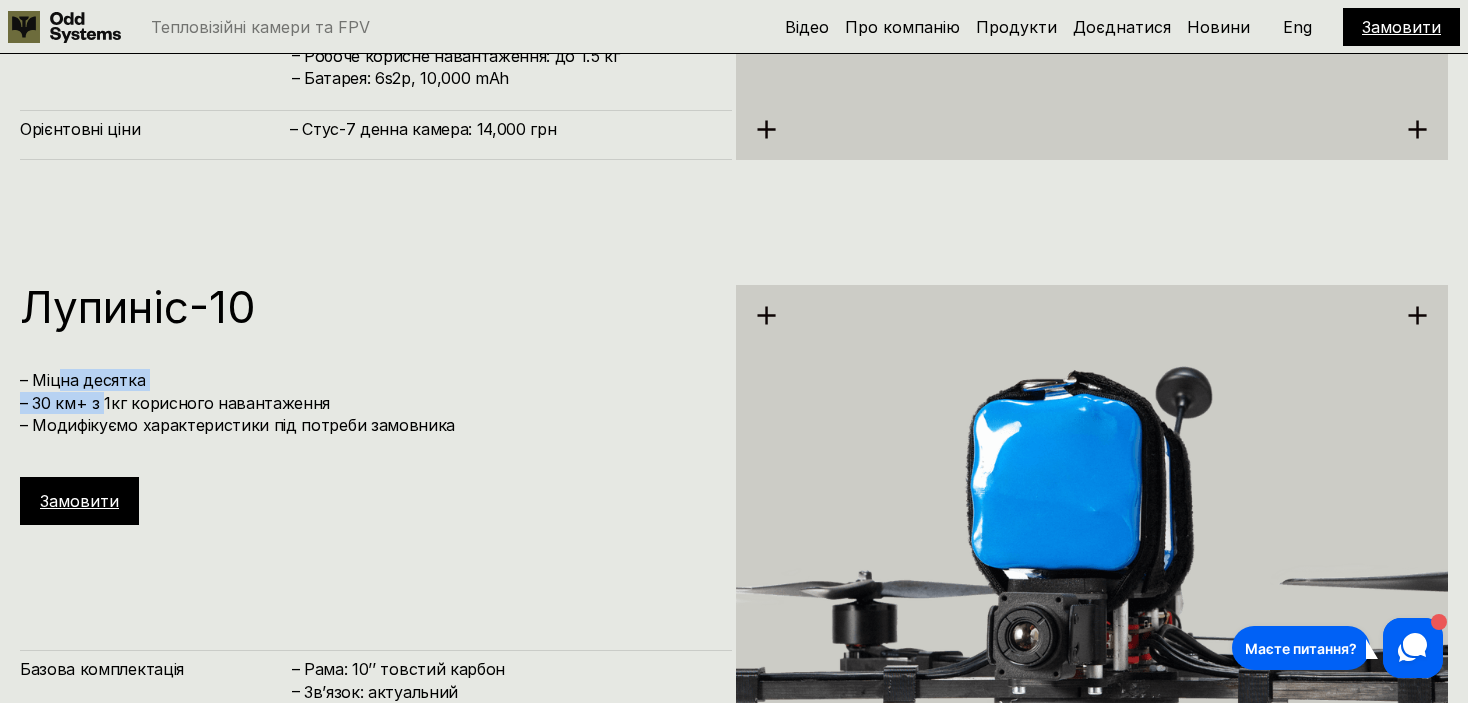 click on "– Міцна десятка   – 30 км+ з 1кг корисного навантаження  – Модифікуємо характеристики під потреби замовника" at bounding box center [366, 402] 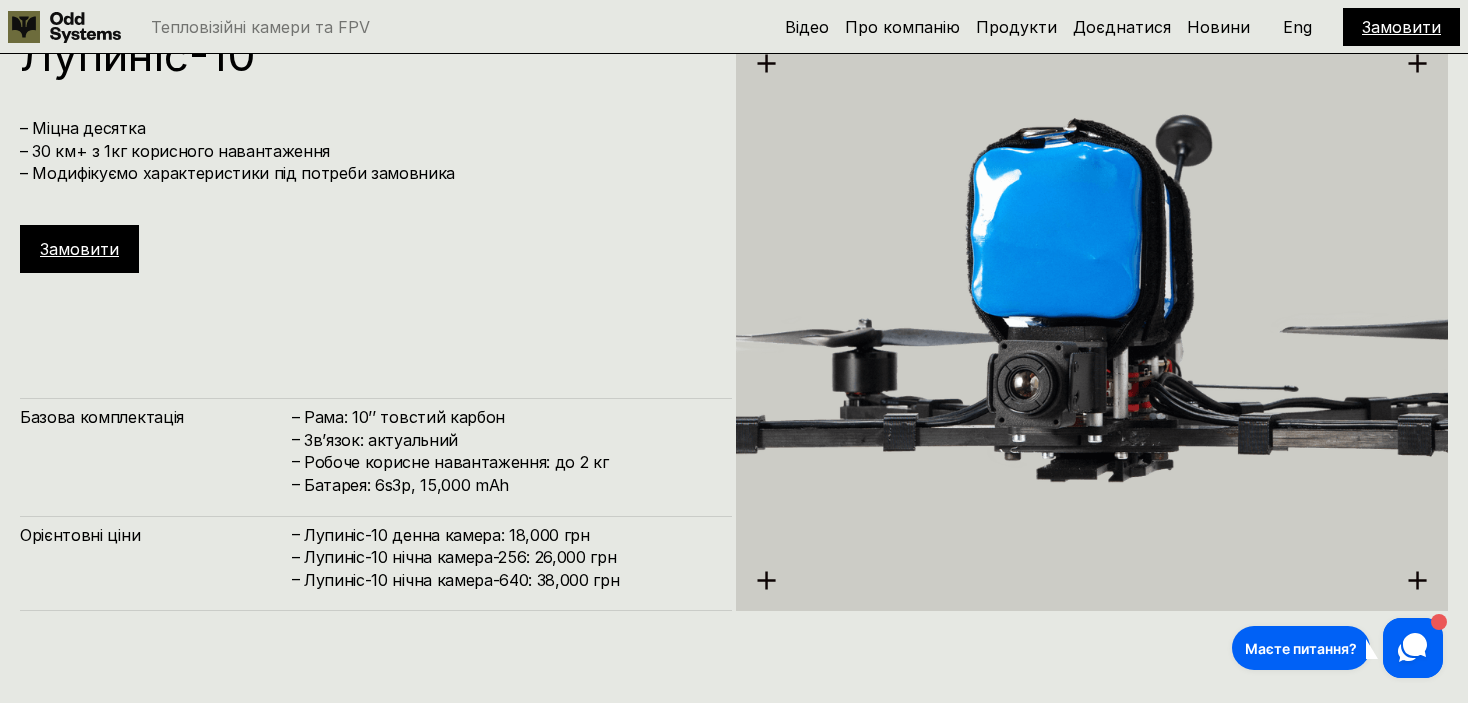 scroll, scrollTop: 6400, scrollLeft: 0, axis: vertical 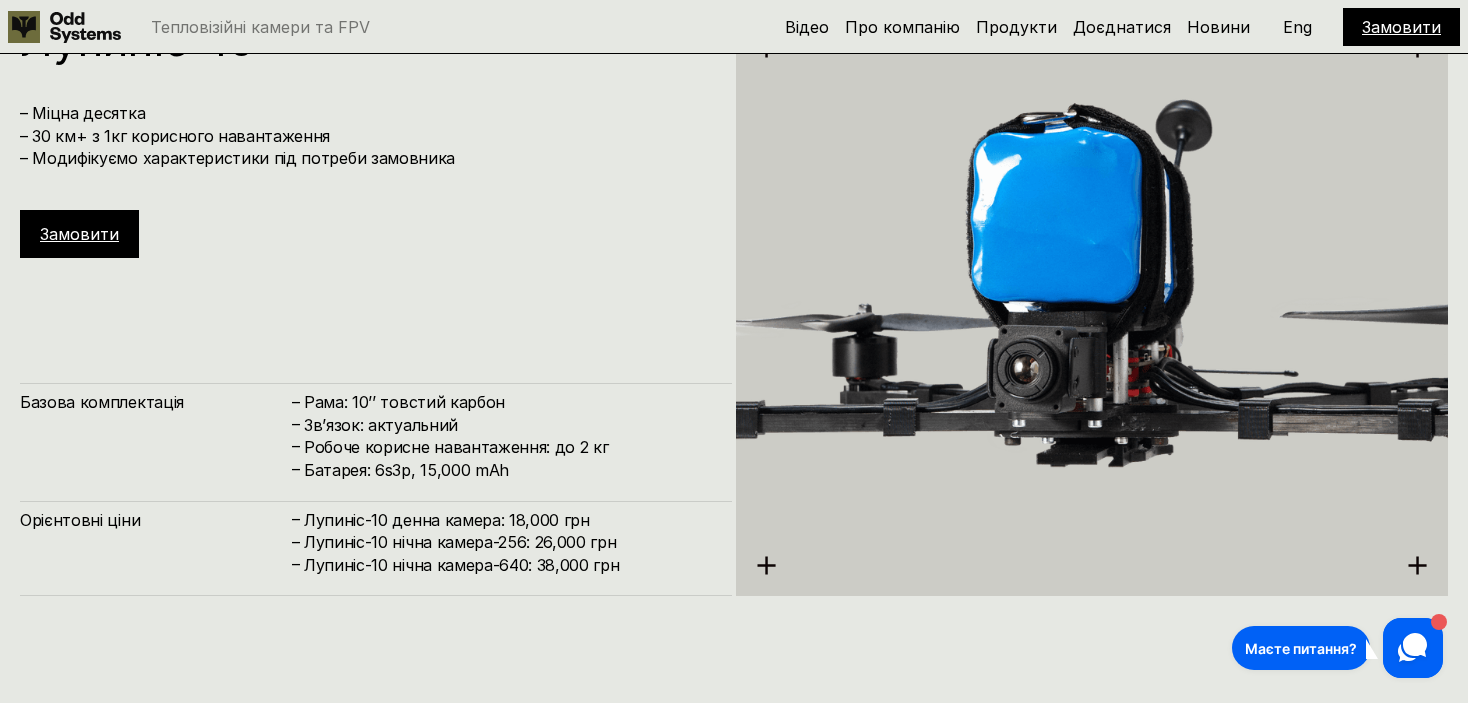 drag, startPoint x: 561, startPoint y: 436, endPoint x: 479, endPoint y: 438, distance: 82.02438 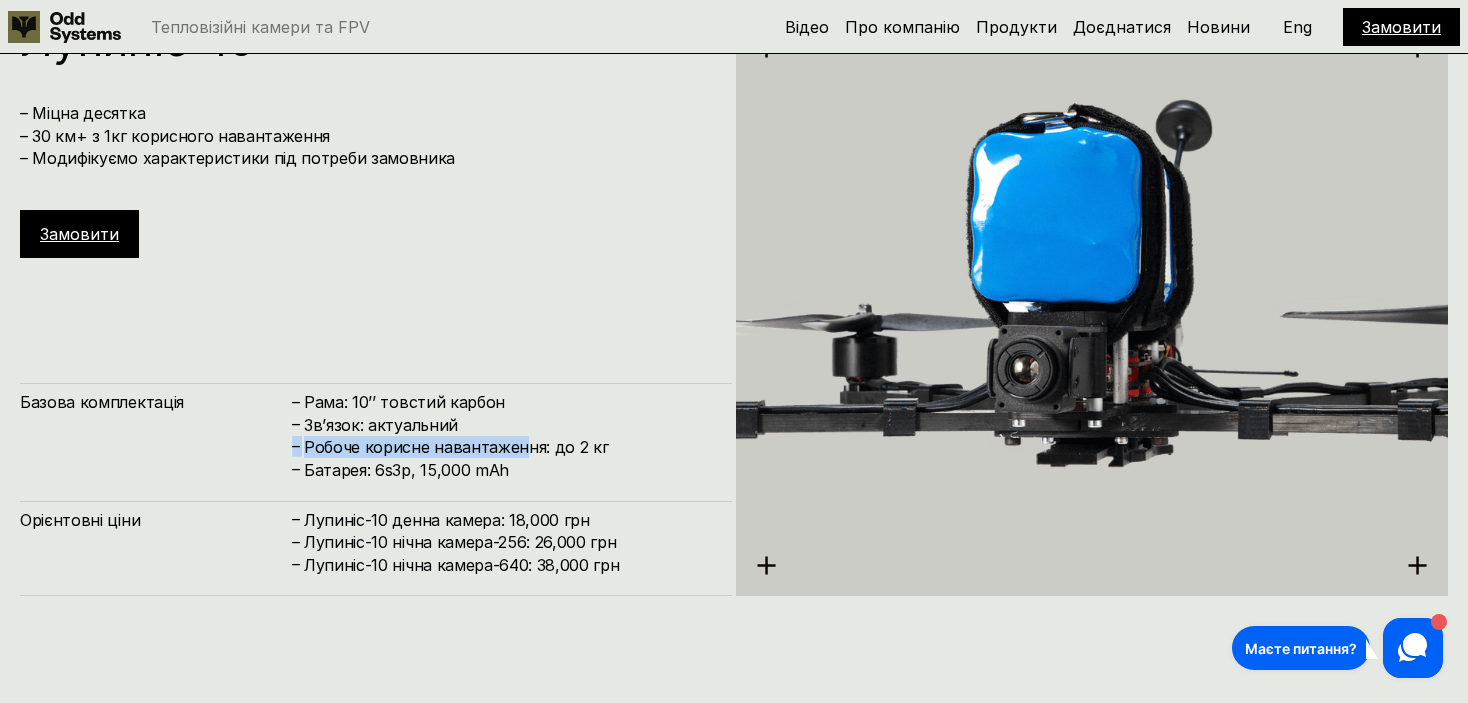 click on "Робоче корисне навантаження: до 2 кг" at bounding box center (508, 447) 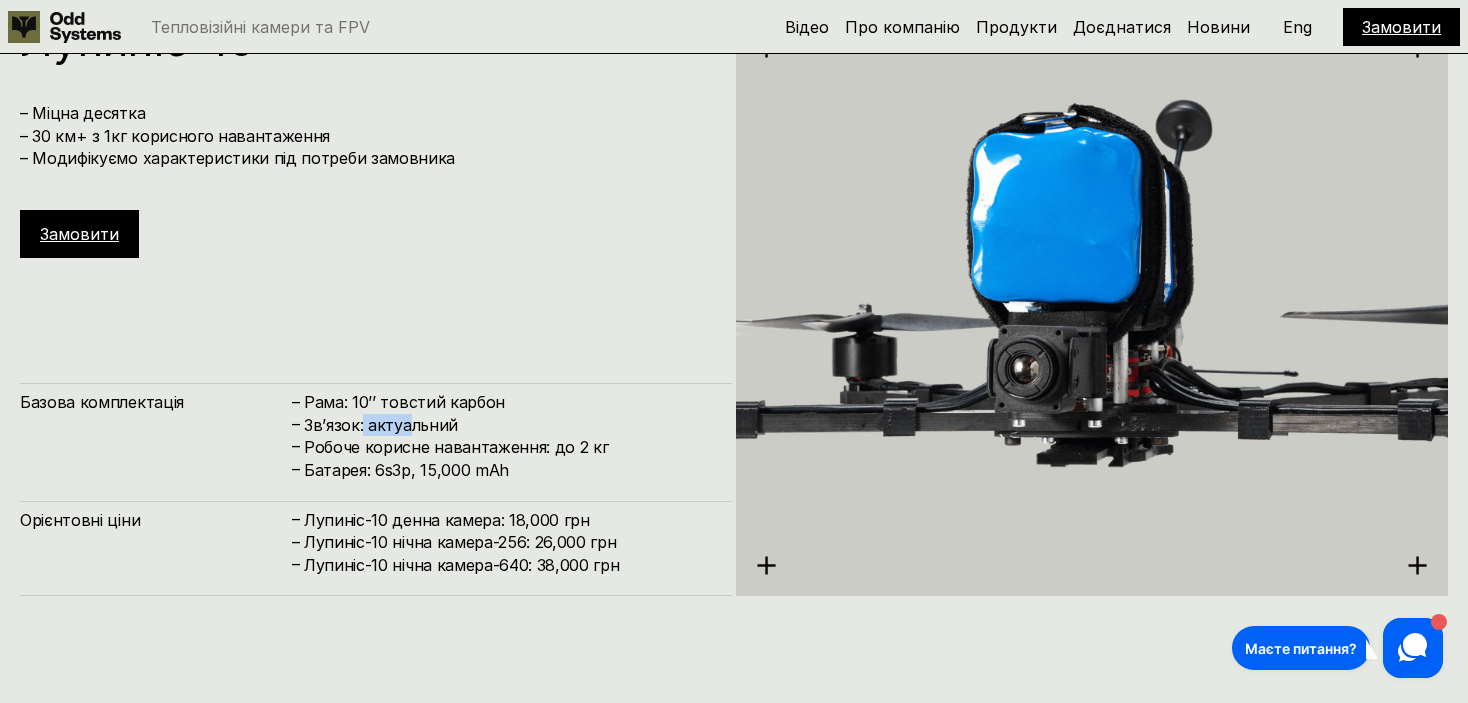 drag, startPoint x: 409, startPoint y: 426, endPoint x: 363, endPoint y: 424, distance: 46.043457 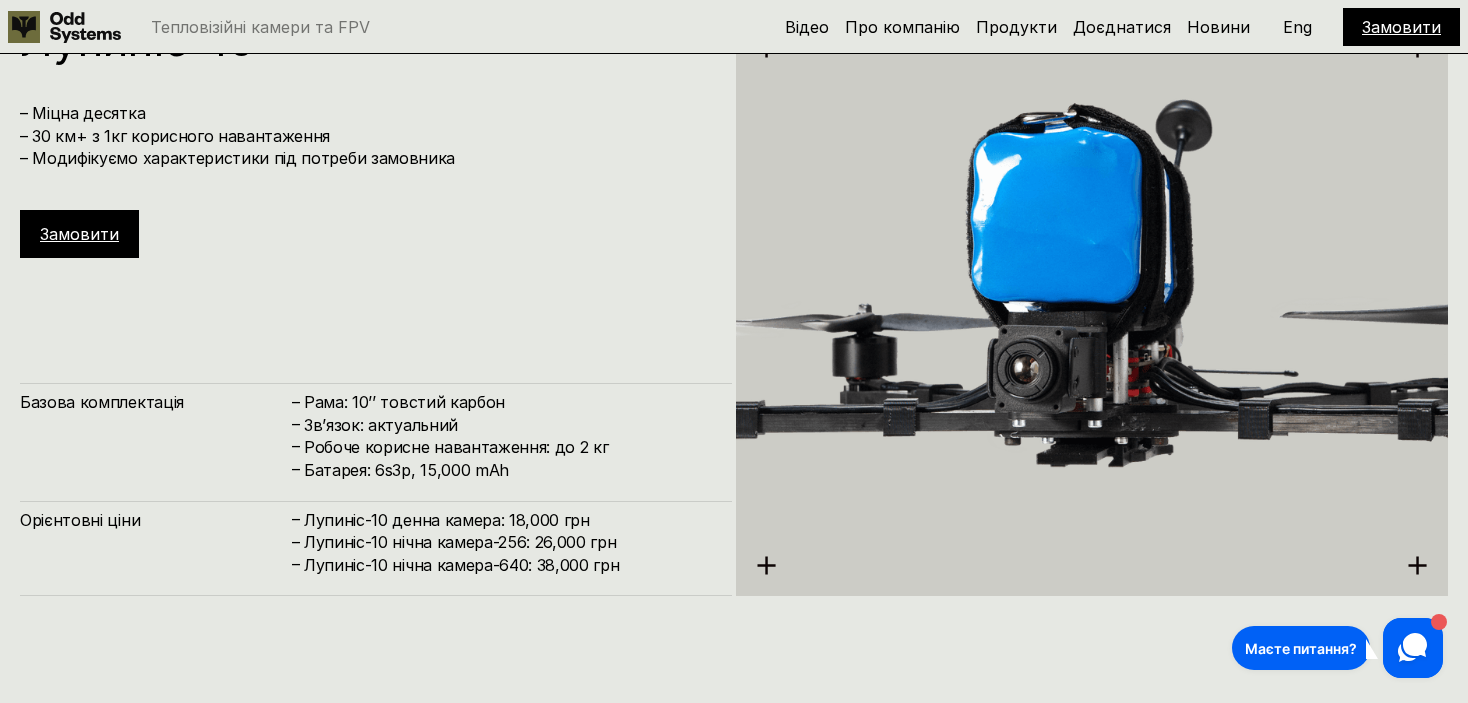 click on "Батарея: 6s3p, 15,000 mAh" at bounding box center [508, 470] 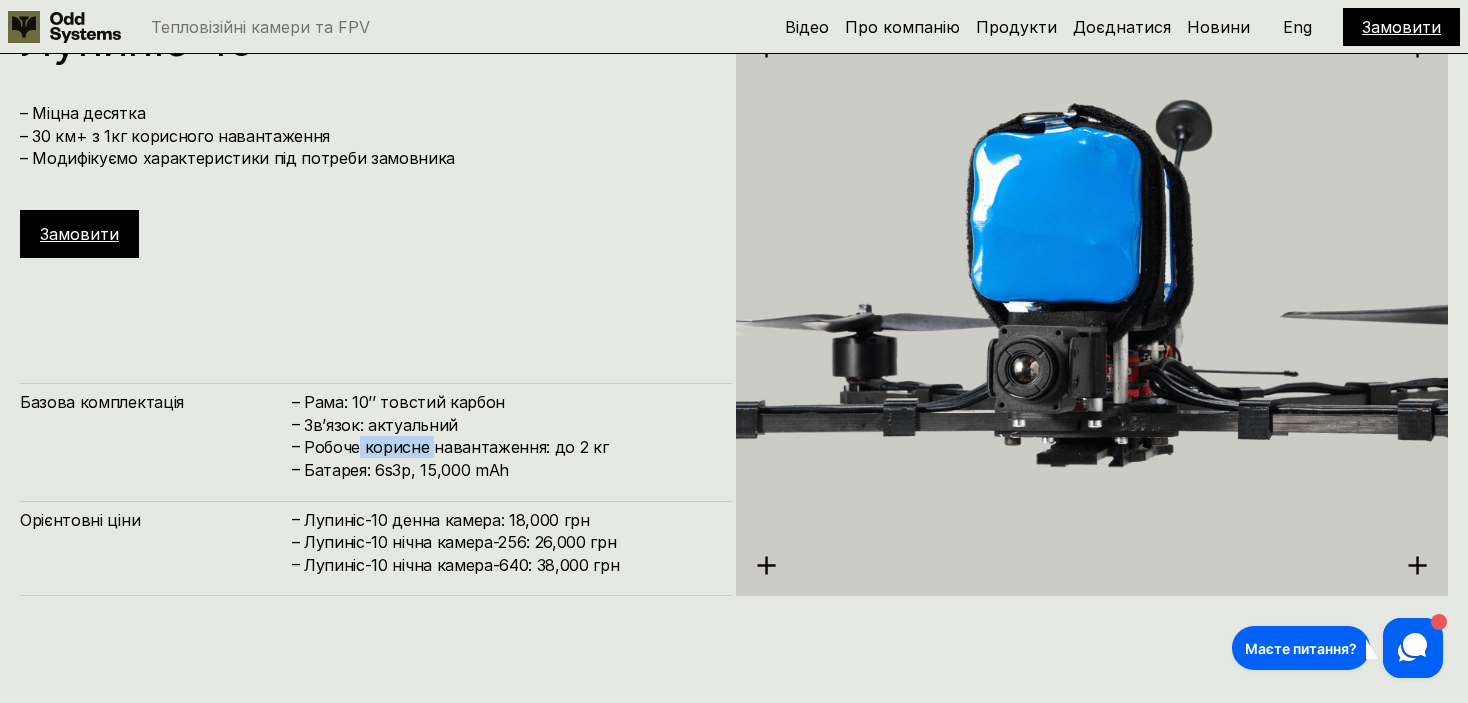 drag, startPoint x: 405, startPoint y: 454, endPoint x: 559, endPoint y: 468, distance: 154.63506 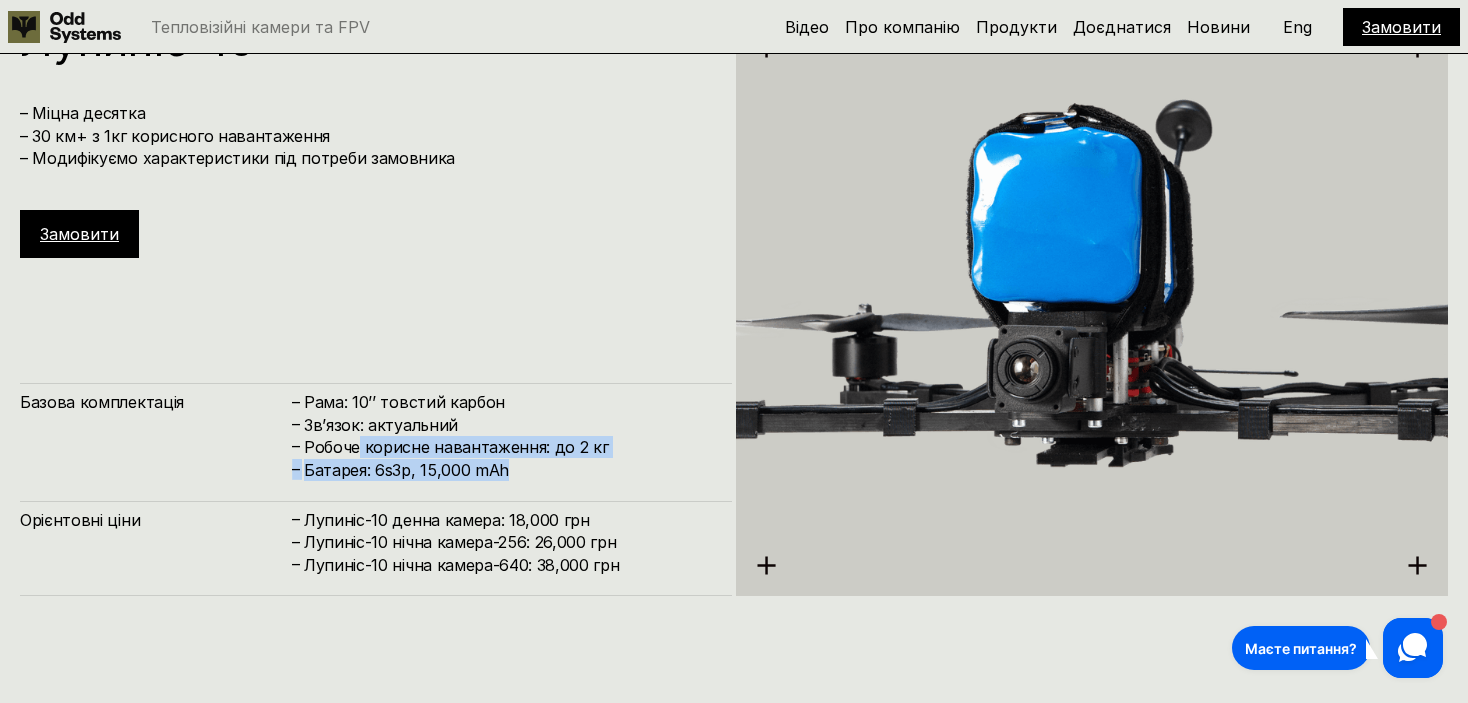 drag, startPoint x: 559, startPoint y: 468, endPoint x: 559, endPoint y: 480, distance: 12 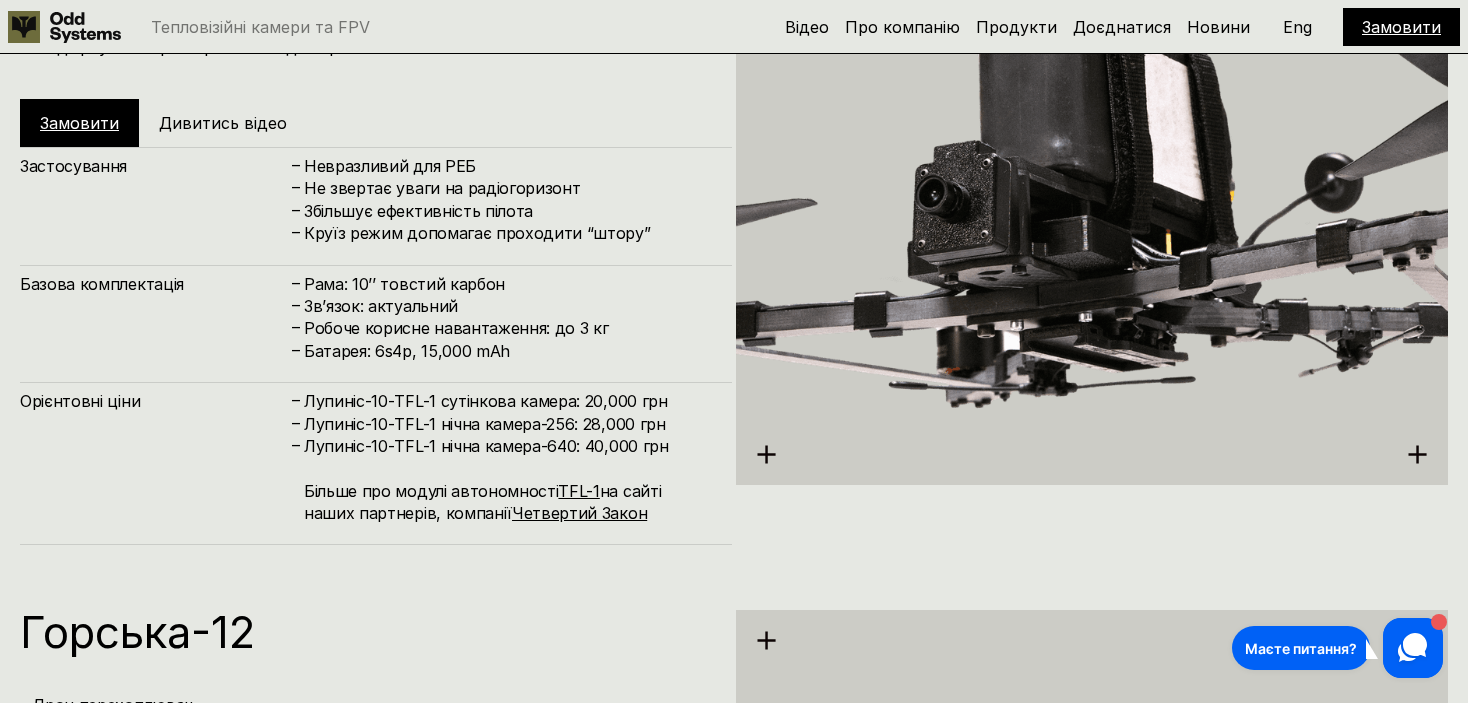 scroll, scrollTop: 7200, scrollLeft: 0, axis: vertical 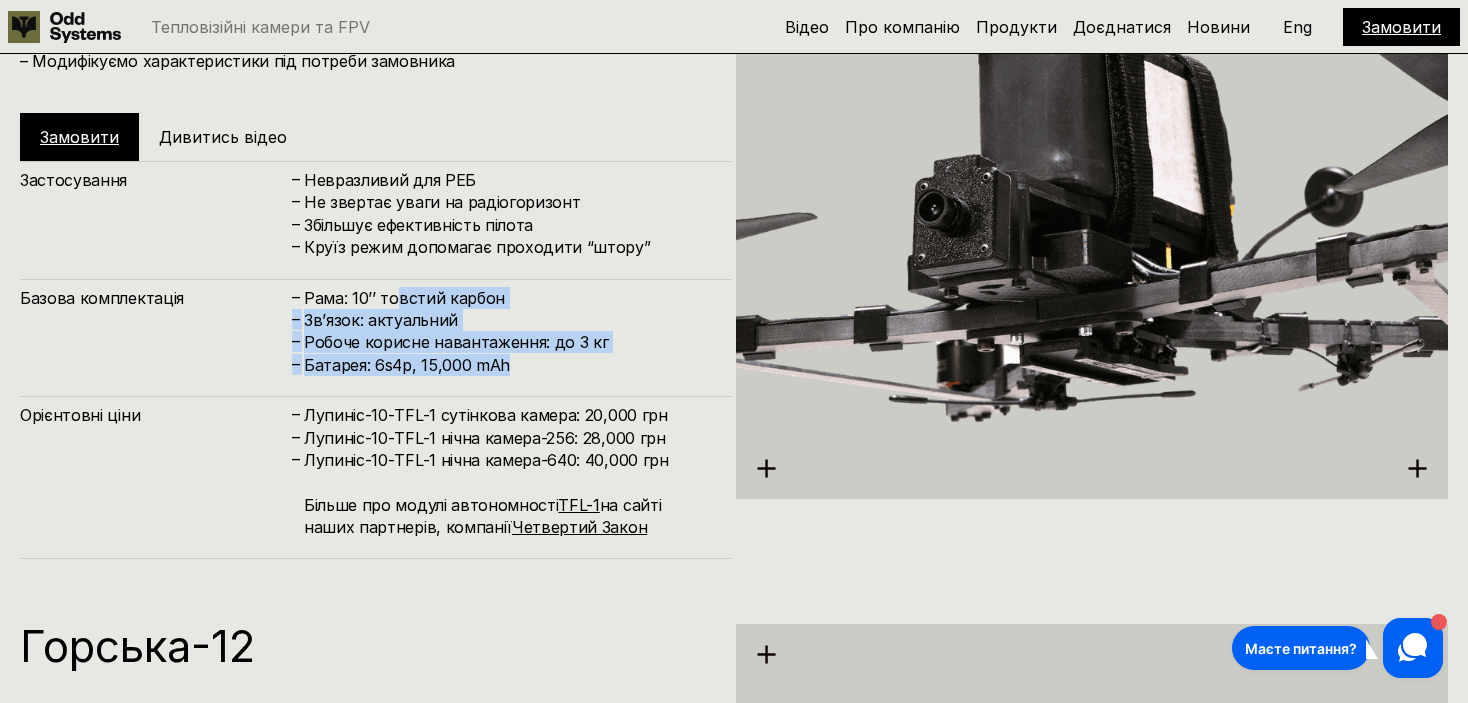drag, startPoint x: 398, startPoint y: 284, endPoint x: 555, endPoint y: 403, distance: 197.00253 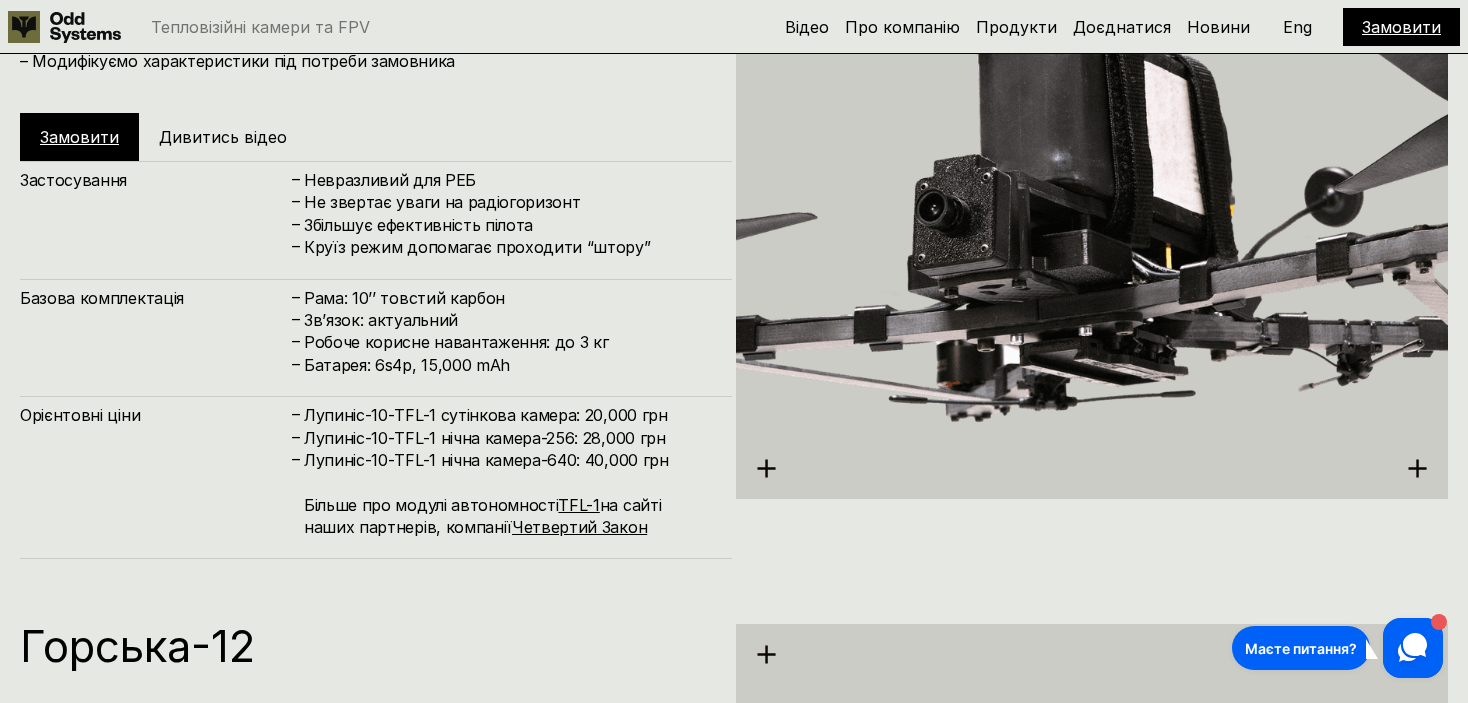 click on "Лупиніс-10-TFL-1 сутінкова камера: 20,000 грн" at bounding box center [508, 415] 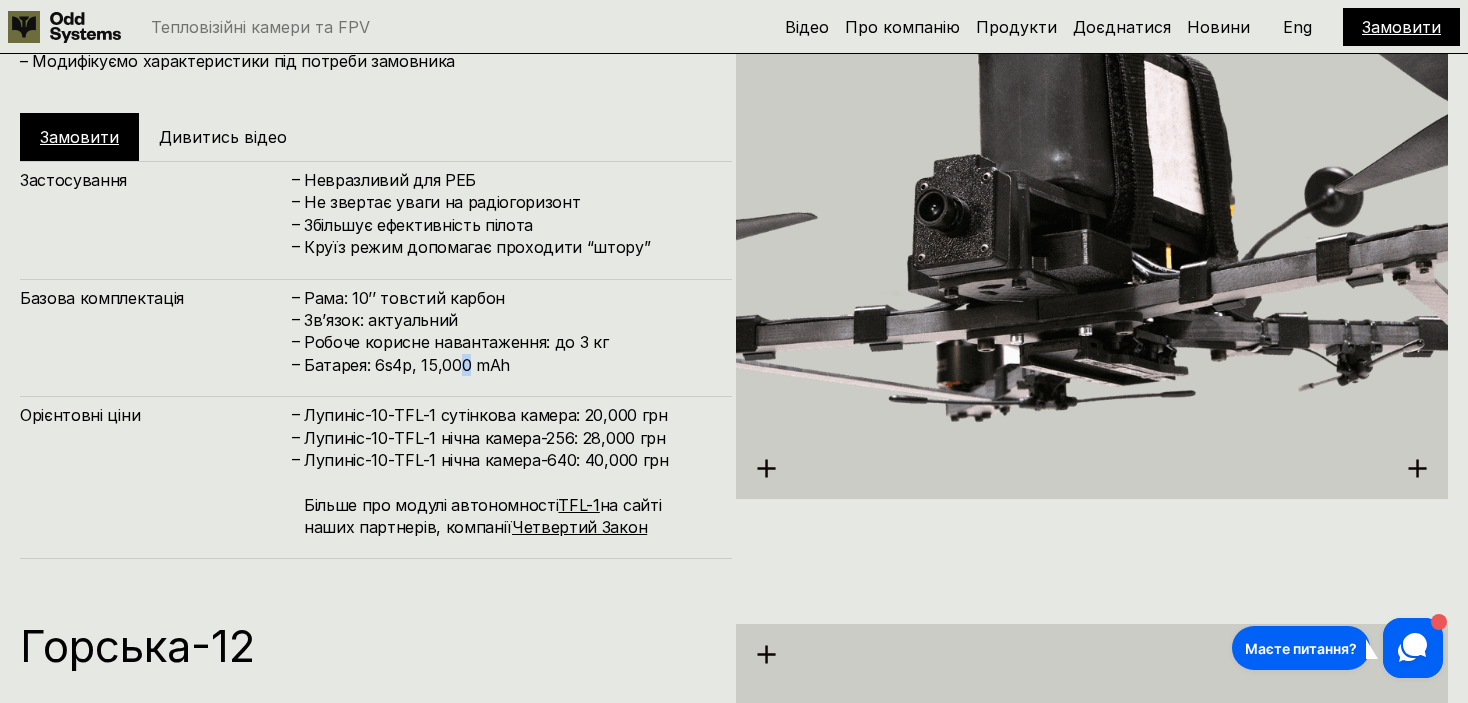 click on "Орієнтовні ціни –  Лупиніс-10-TFL-1 сутінкова камера: 20,000 грн –  Лупиніс-10-TFL-1 нічна камера-256: 28,000 грн –  Лупиніс-10-TFL-1 нічна камера-640: 40,000 грн Більше про модулі автономності  TFL-1  на сайті наших партнерів, компанії  Четвертий Закон" at bounding box center (376, 360) 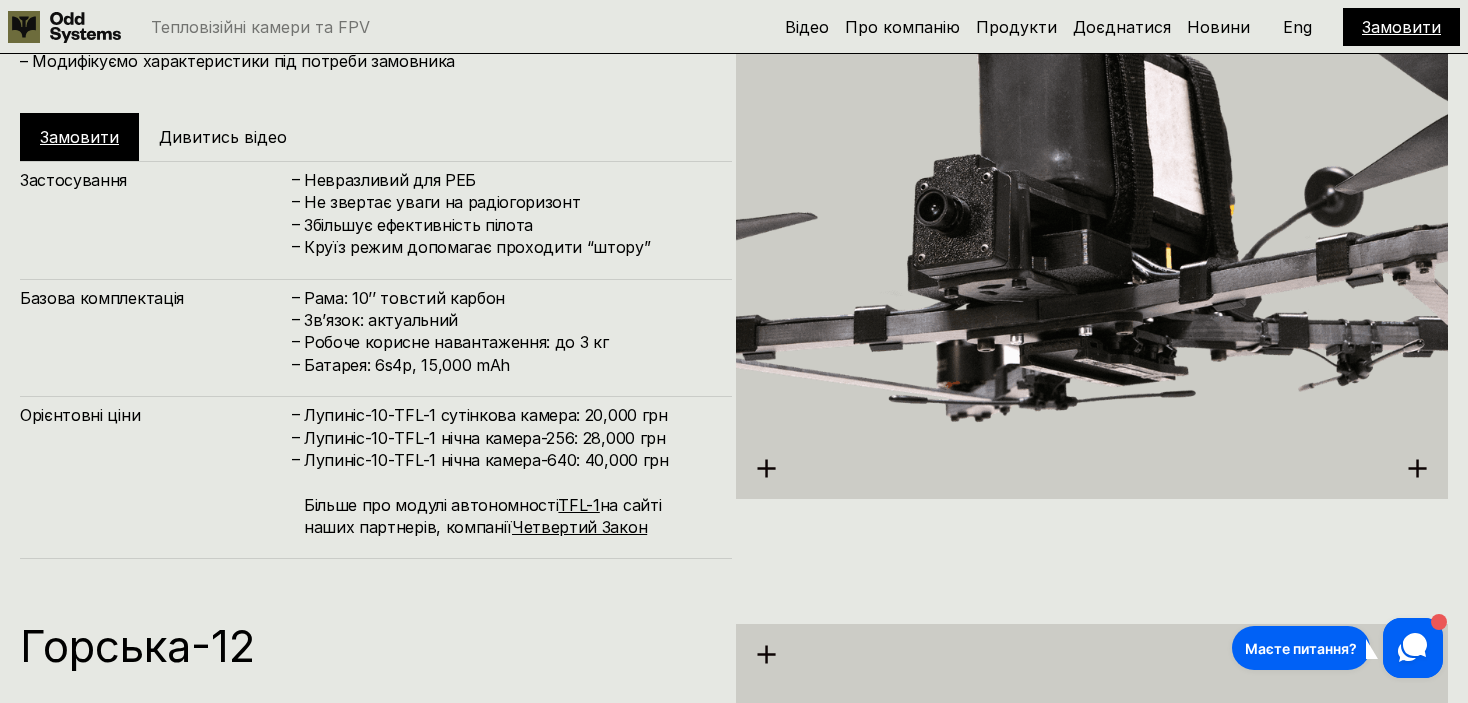 click on "Орієнтовні ціни –  Лупиніс-10-TFL-1 сутінкова камера: 20,000 грн –  Лупиніс-10-TFL-1 нічна камера-256: 28,000 грн –  Лупиніс-10-TFL-1 нічна камера-640: 40,000 грн Більше про модулі автономності  TFL-1  на сайті наших партнерів, компанії  Четвертий Закон" at bounding box center (376, 360) 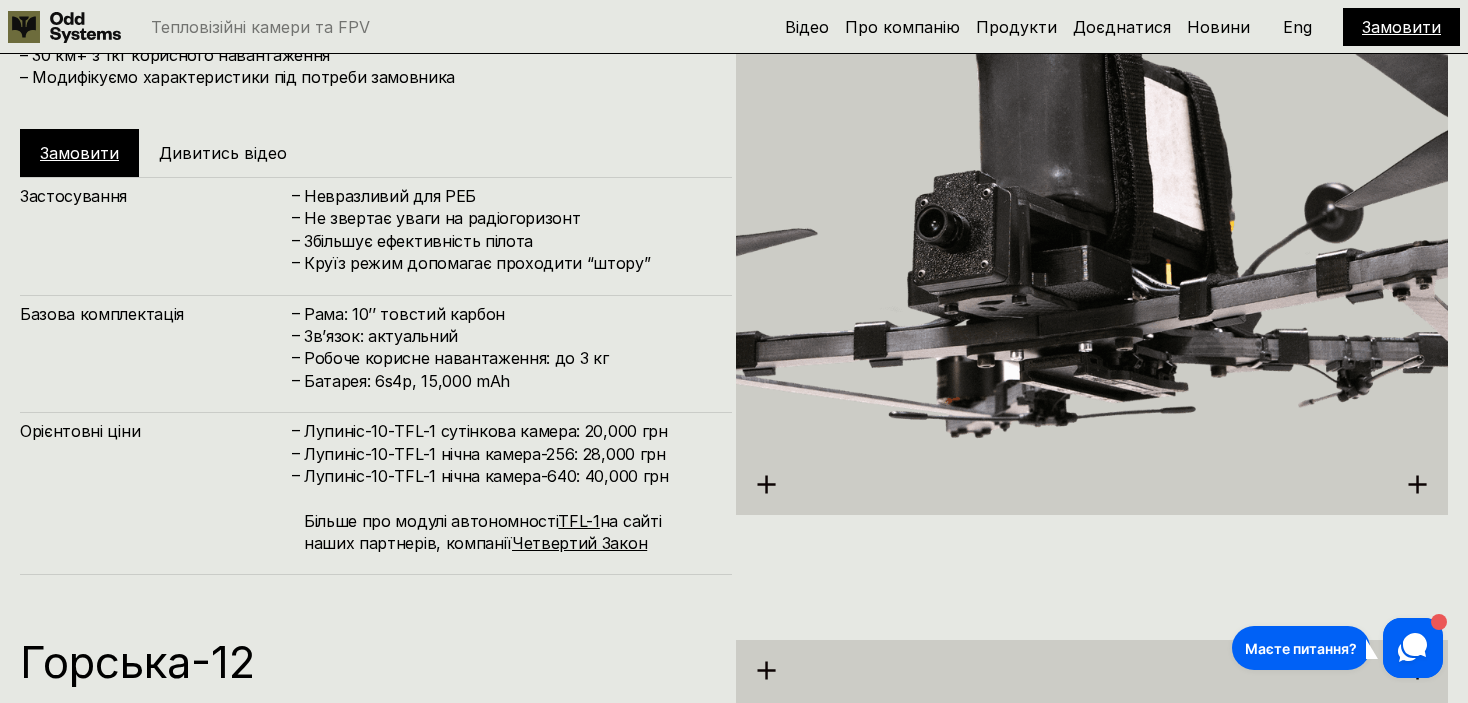 scroll, scrollTop: 7200, scrollLeft: 0, axis: vertical 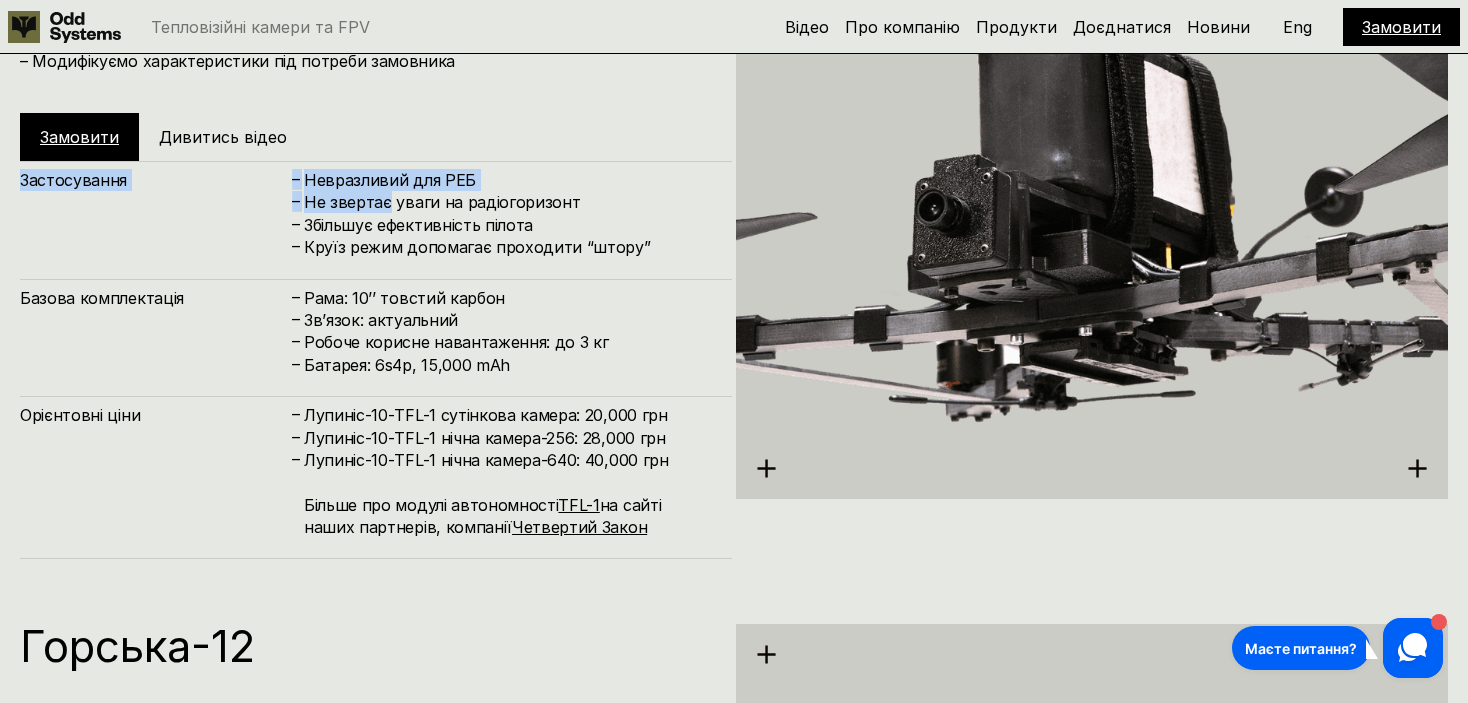 drag, startPoint x: 373, startPoint y: 149, endPoint x: 385, endPoint y: 210, distance: 62.169125 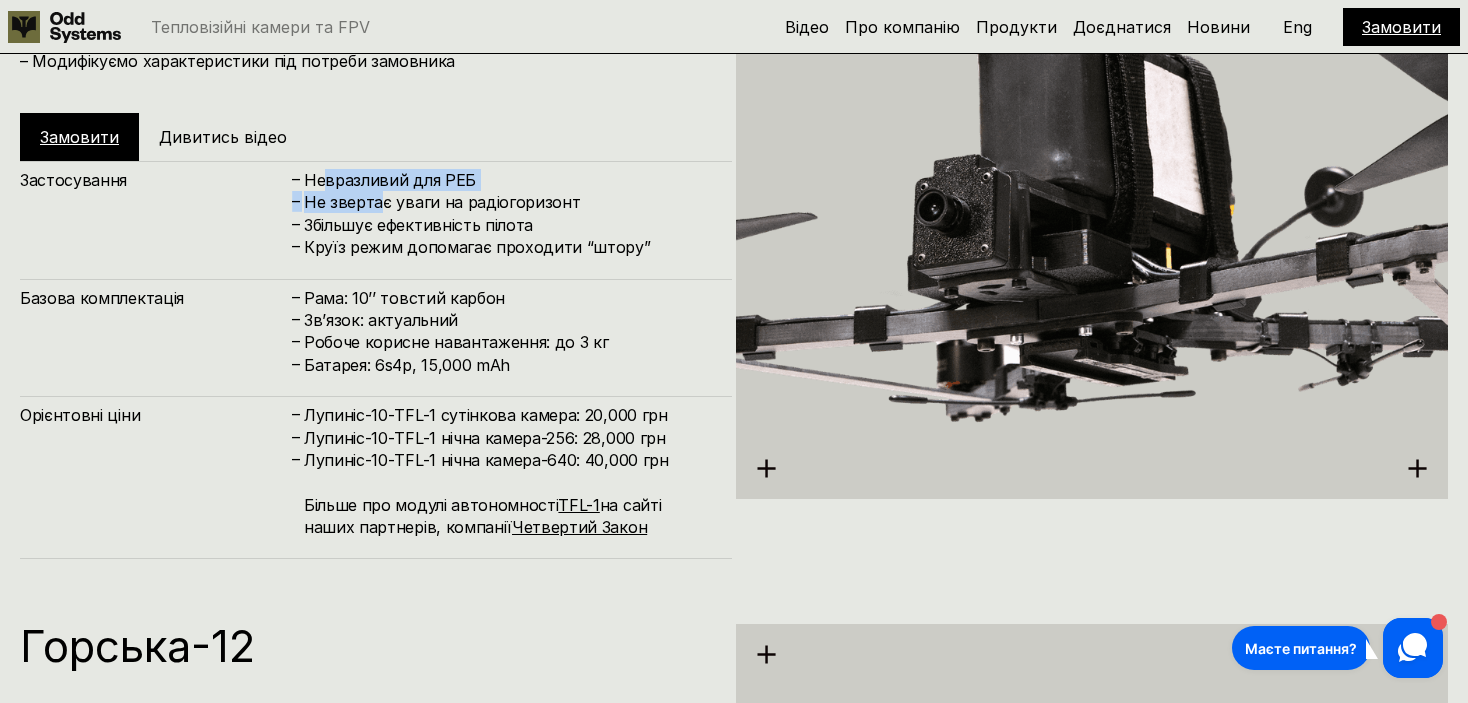 drag, startPoint x: 379, startPoint y: 194, endPoint x: 311, endPoint y: 191, distance: 68.06615 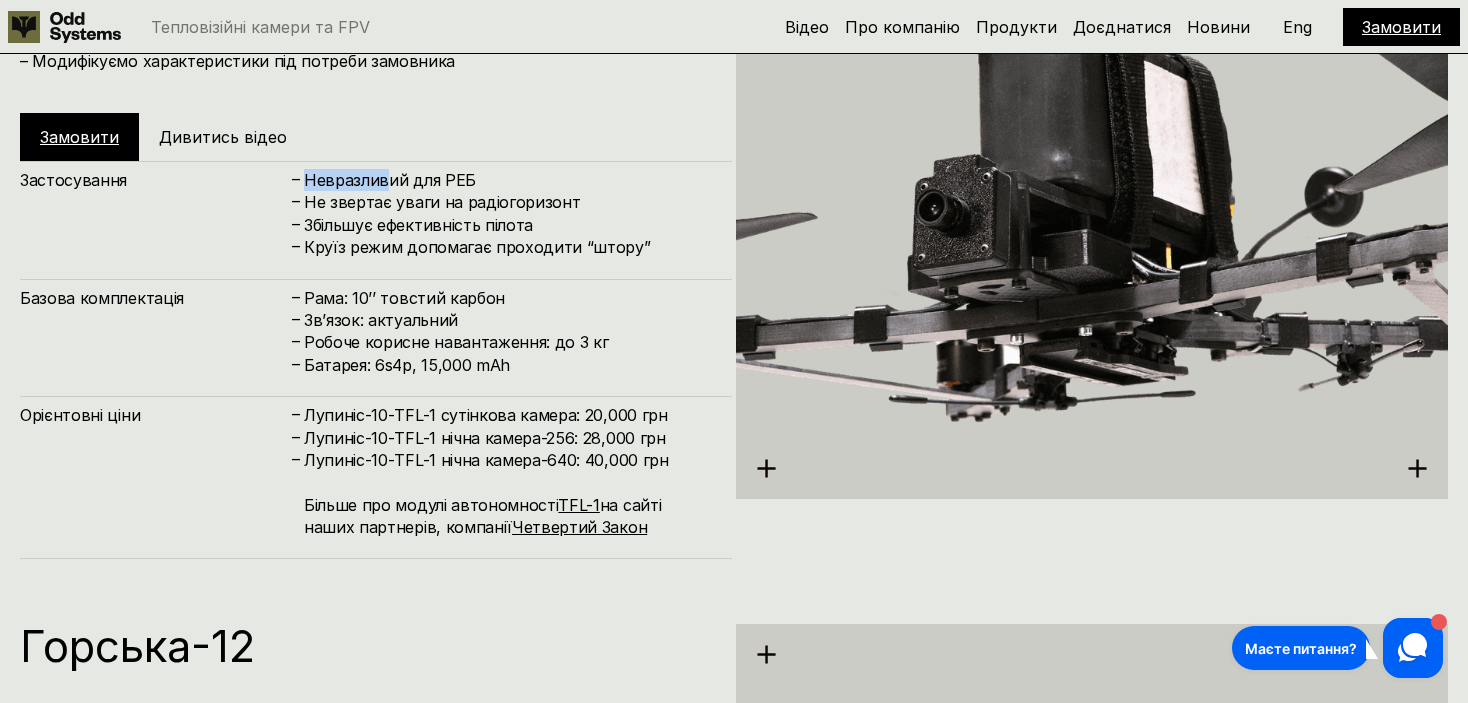 drag, startPoint x: 297, startPoint y: 172, endPoint x: 435, endPoint y: 187, distance: 138.81282 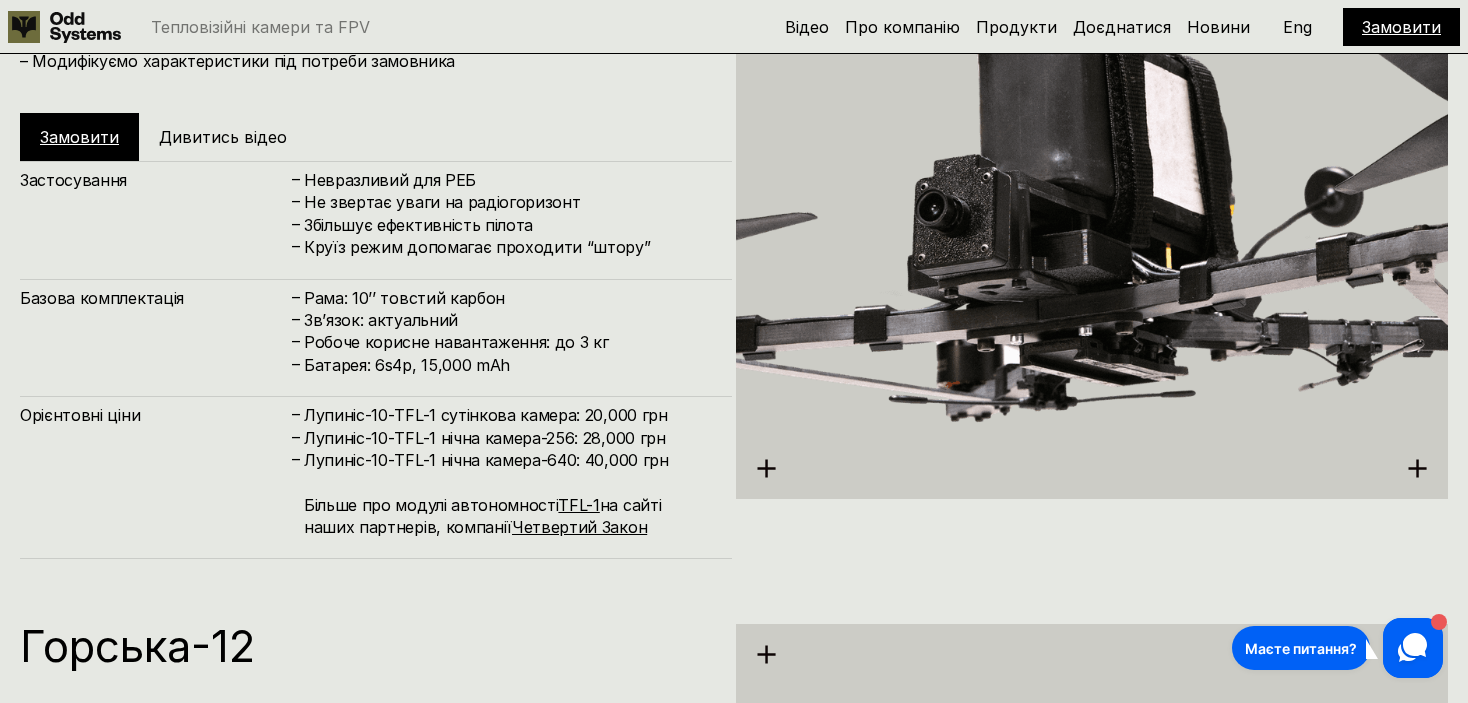 click on "Невразливий для РЕБ" at bounding box center (508, 180) 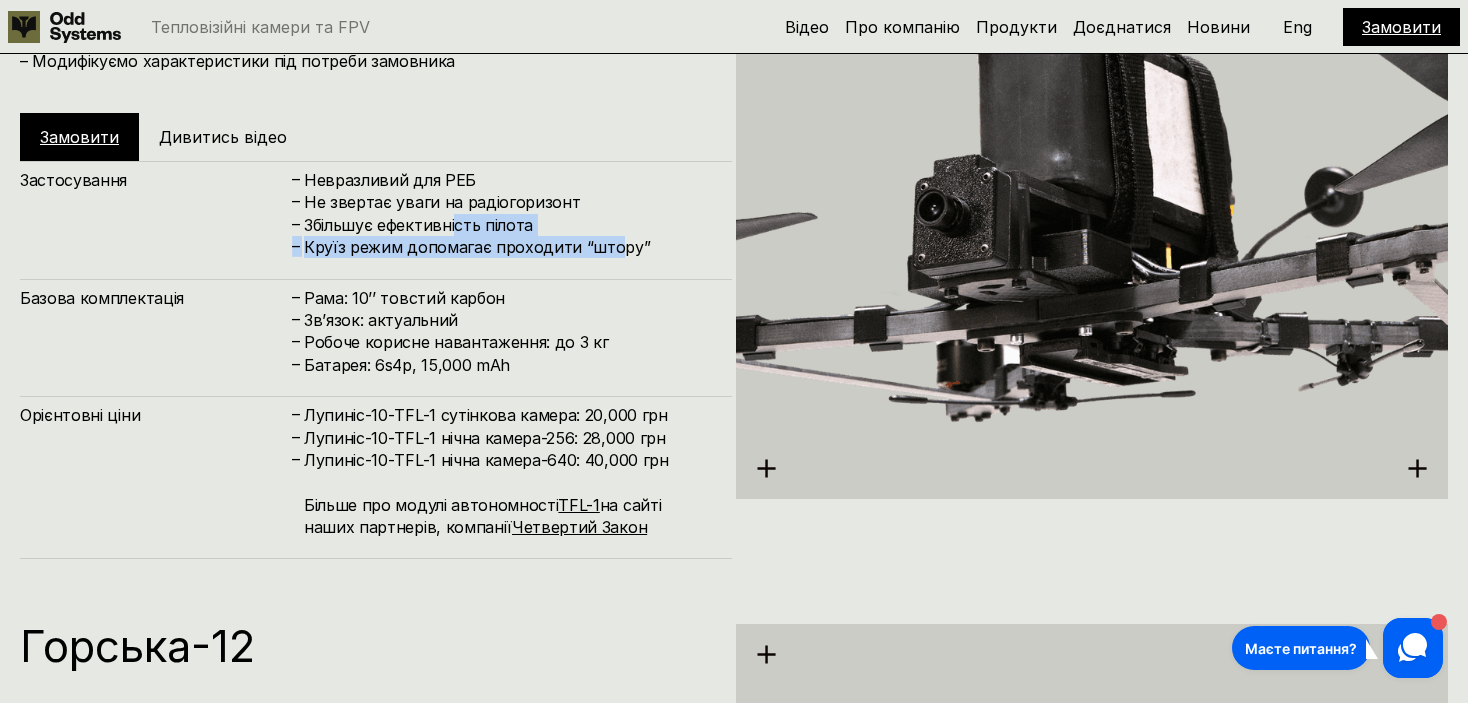 drag, startPoint x: 614, startPoint y: 244, endPoint x: 438, endPoint y: 228, distance: 176.72577 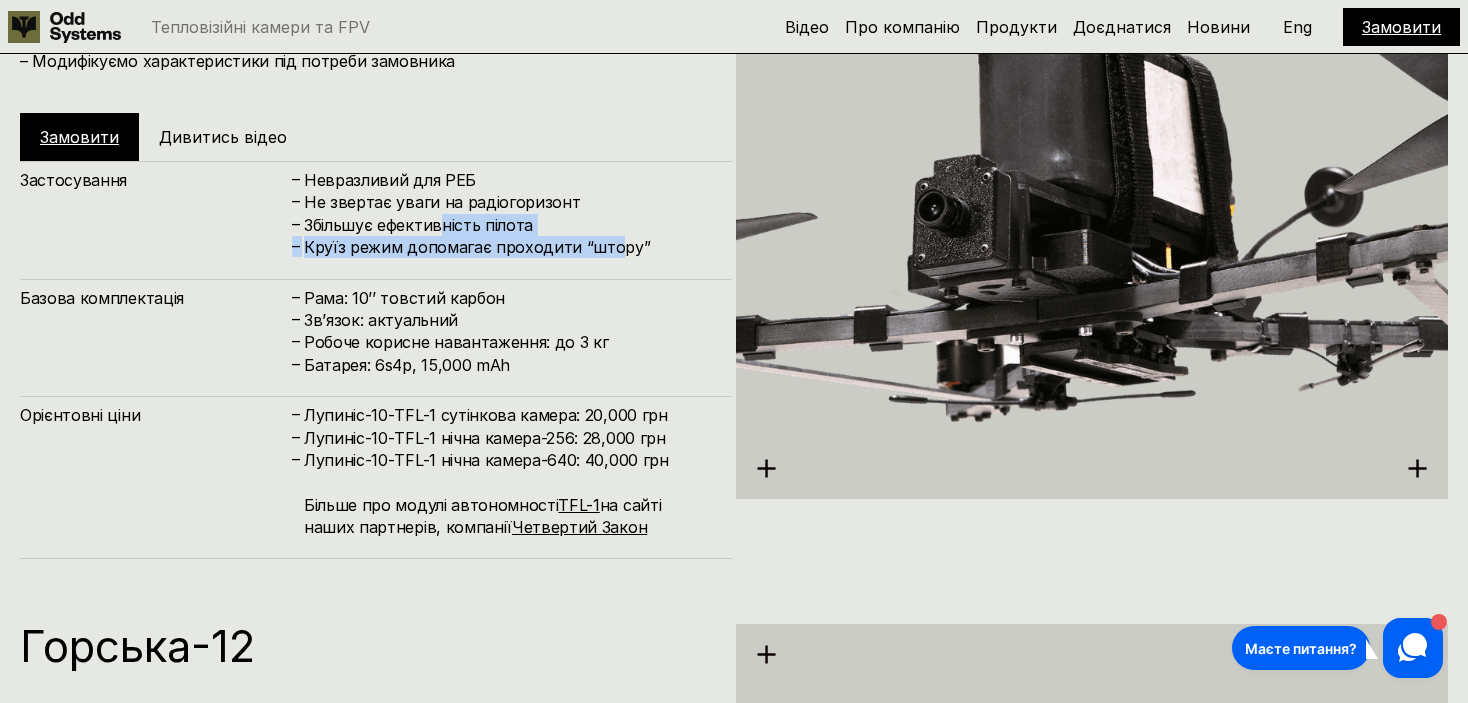 click on "Круїз режим допомагає проходити “штору”" at bounding box center [508, 247] 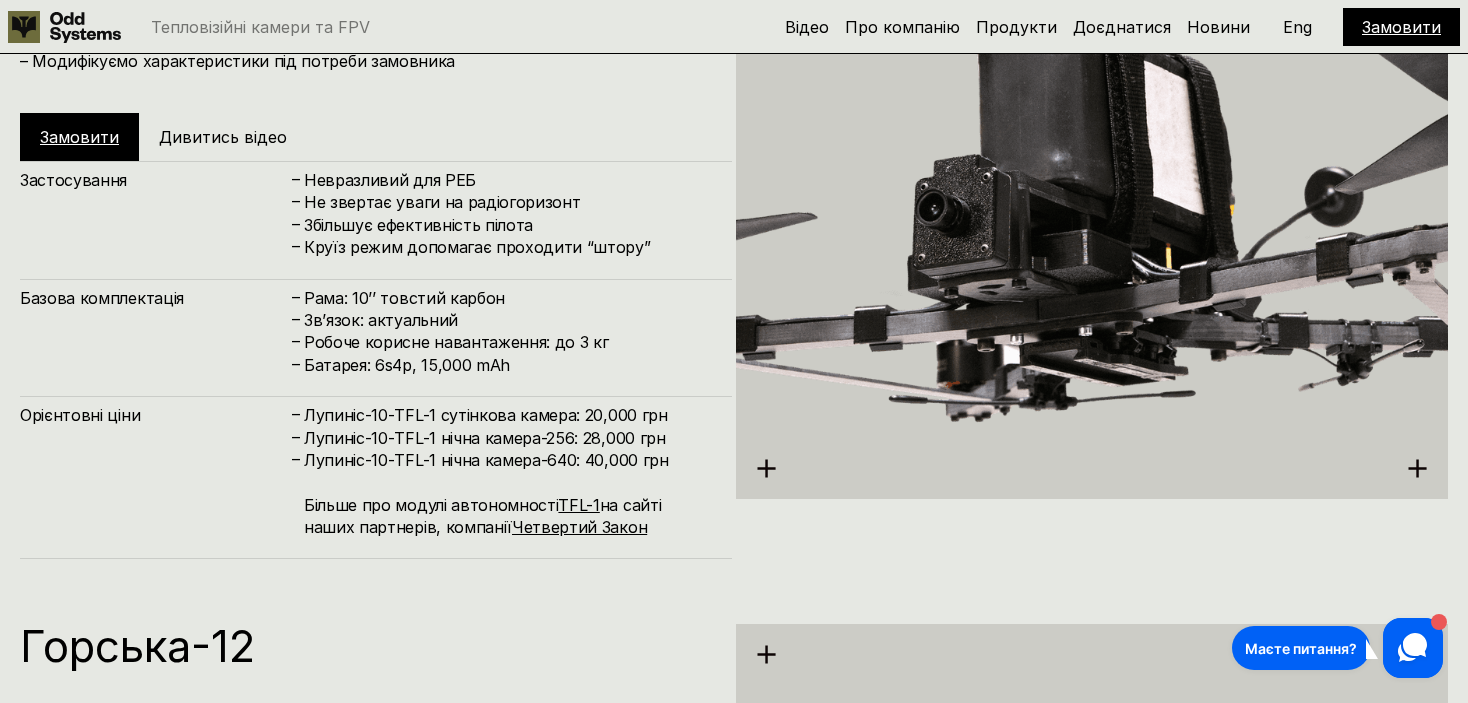 drag, startPoint x: 586, startPoint y: 321, endPoint x: 397, endPoint y: 330, distance: 189.21416 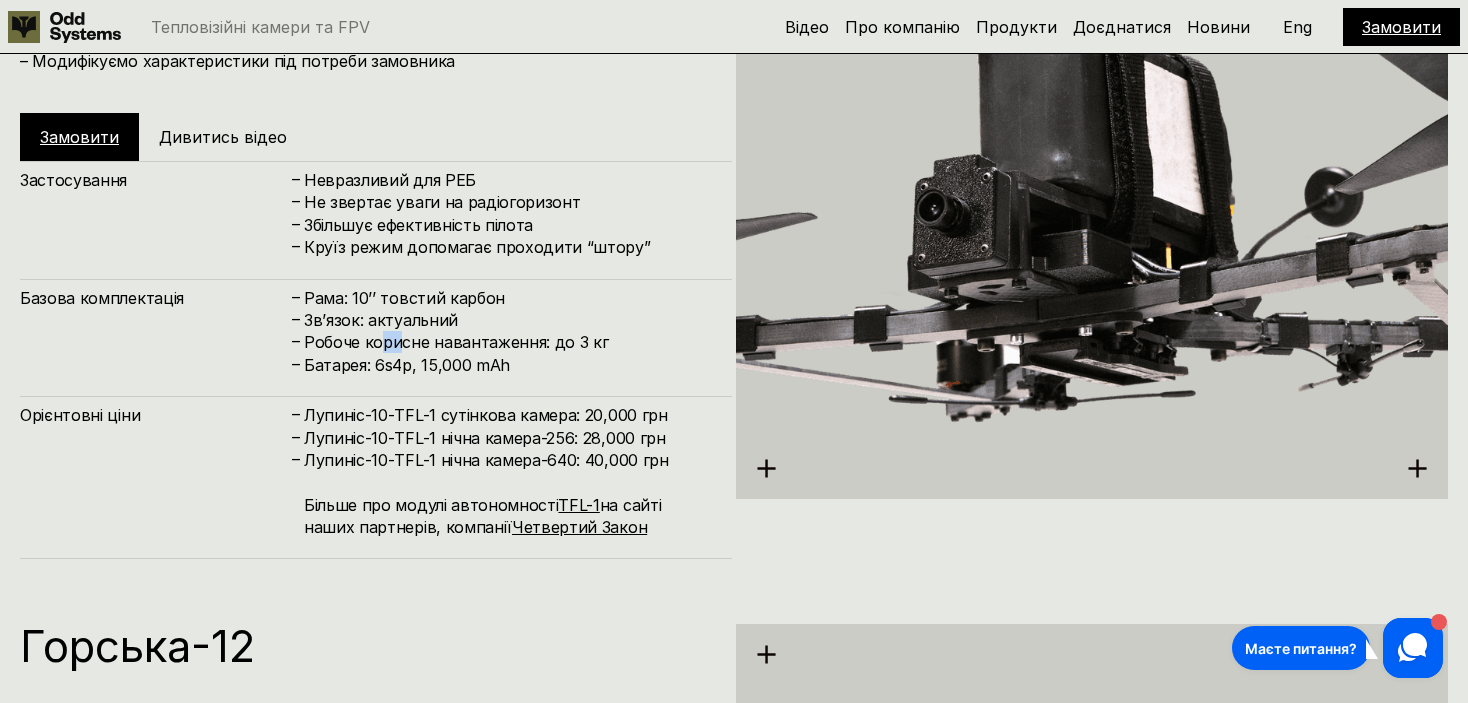 drag, startPoint x: 382, startPoint y: 343, endPoint x: 462, endPoint y: 379, distance: 87.72685 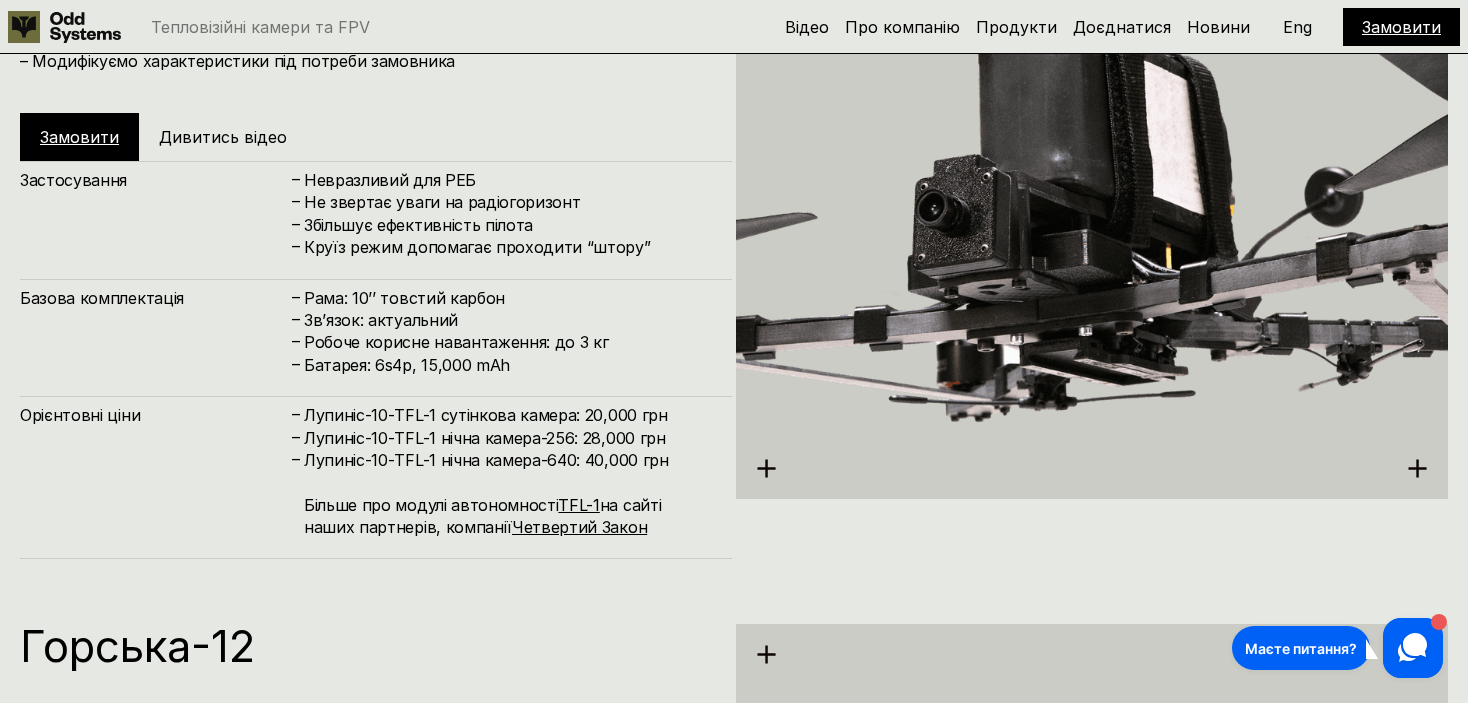 drag, startPoint x: 463, startPoint y: 409, endPoint x: 517, endPoint y: 438, distance: 61.294373 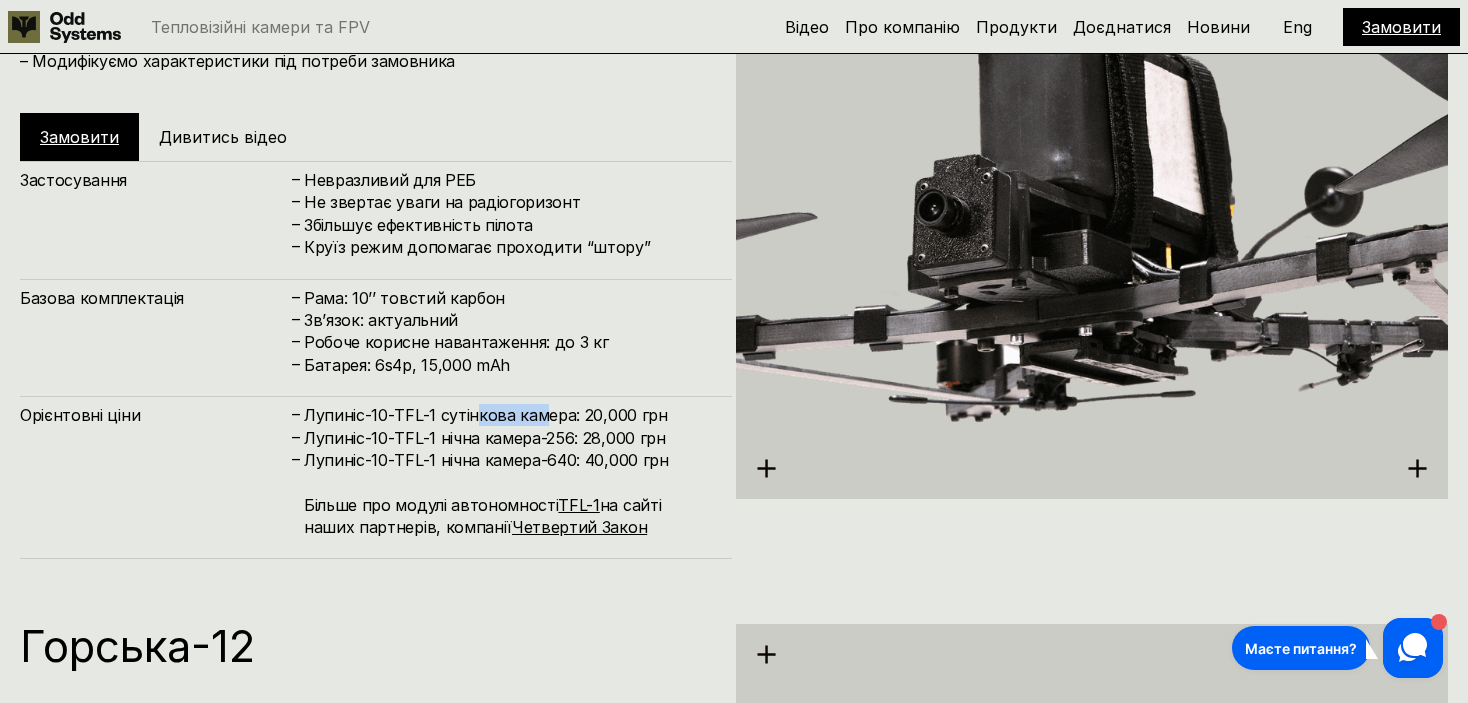 drag, startPoint x: 523, startPoint y: 415, endPoint x: 461, endPoint y: 421, distance: 62.289646 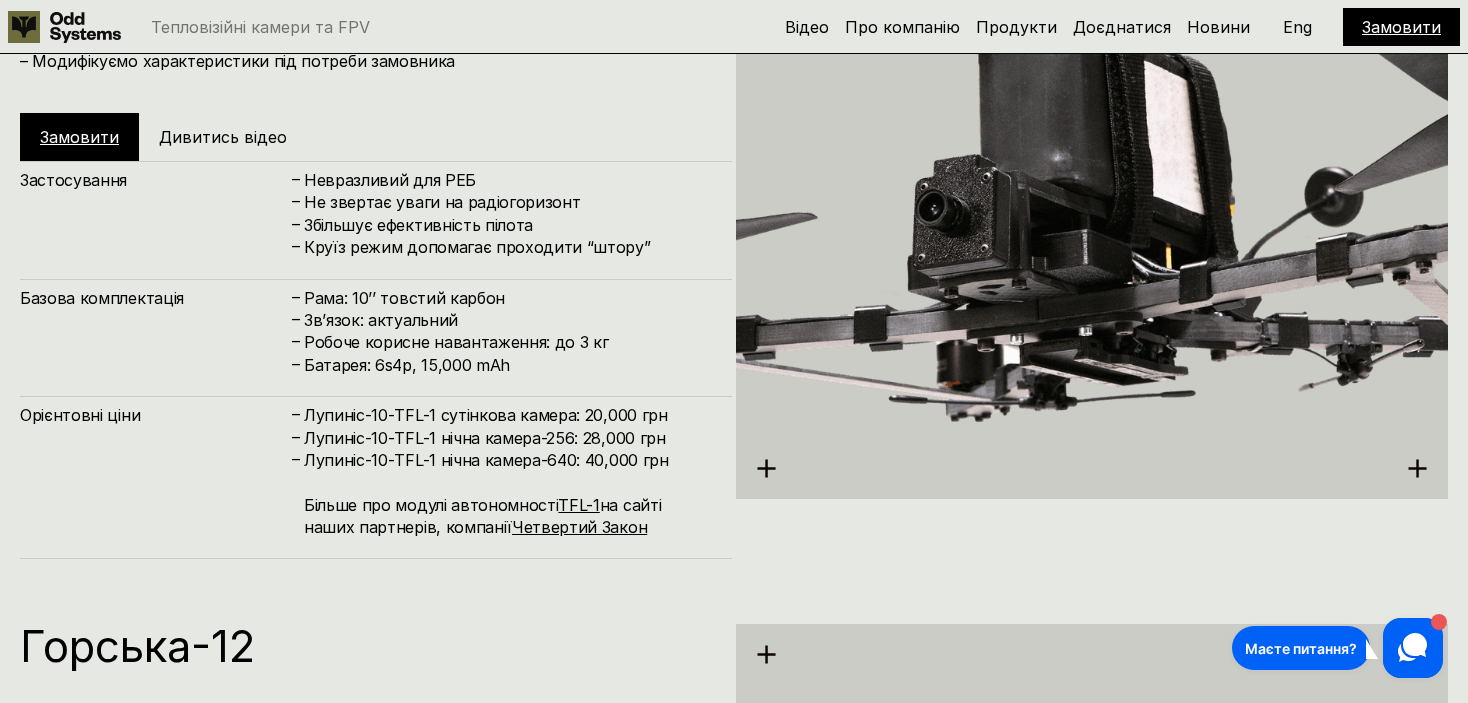 click on "Лупиніс-10-TFL-1 нічна камера-256: 28,000 грн" at bounding box center (508, 438) 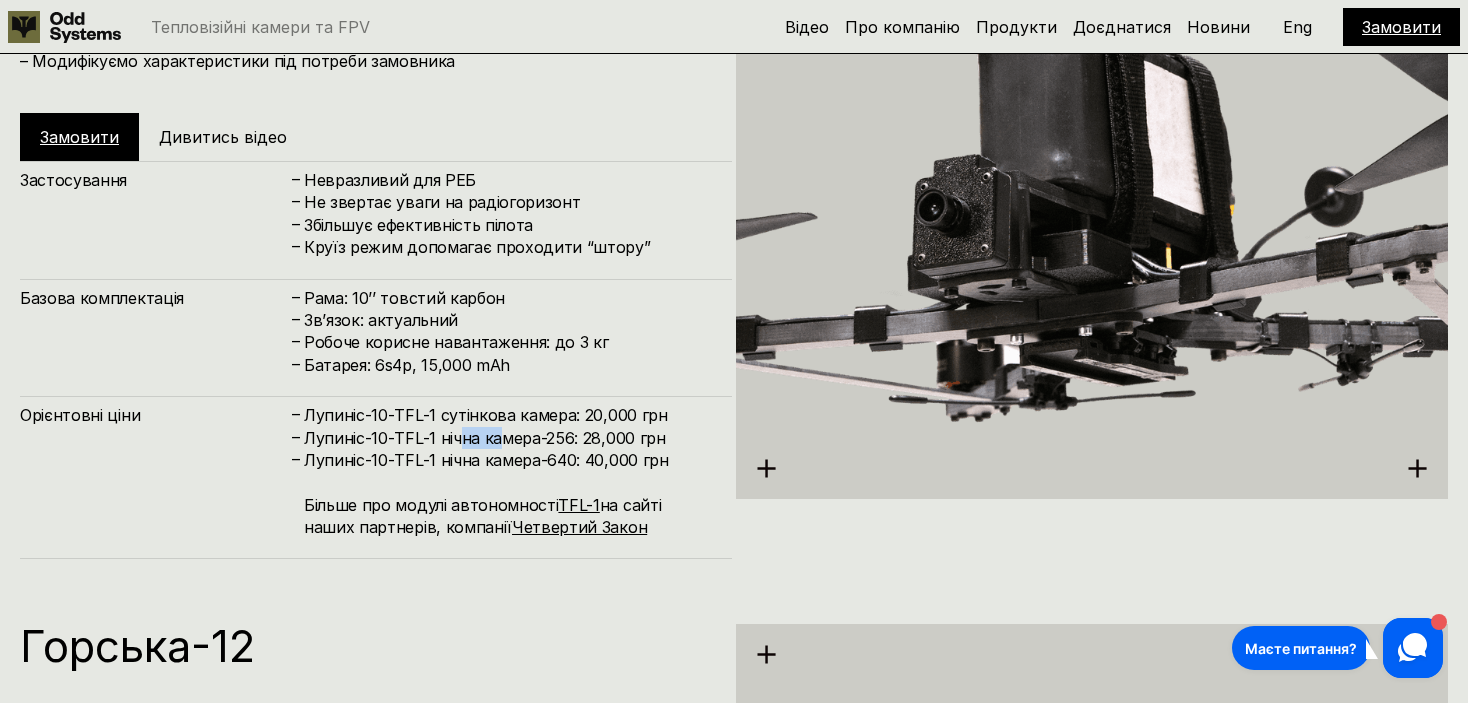 drag, startPoint x: 458, startPoint y: 440, endPoint x: 537, endPoint y: 464, distance: 82.565125 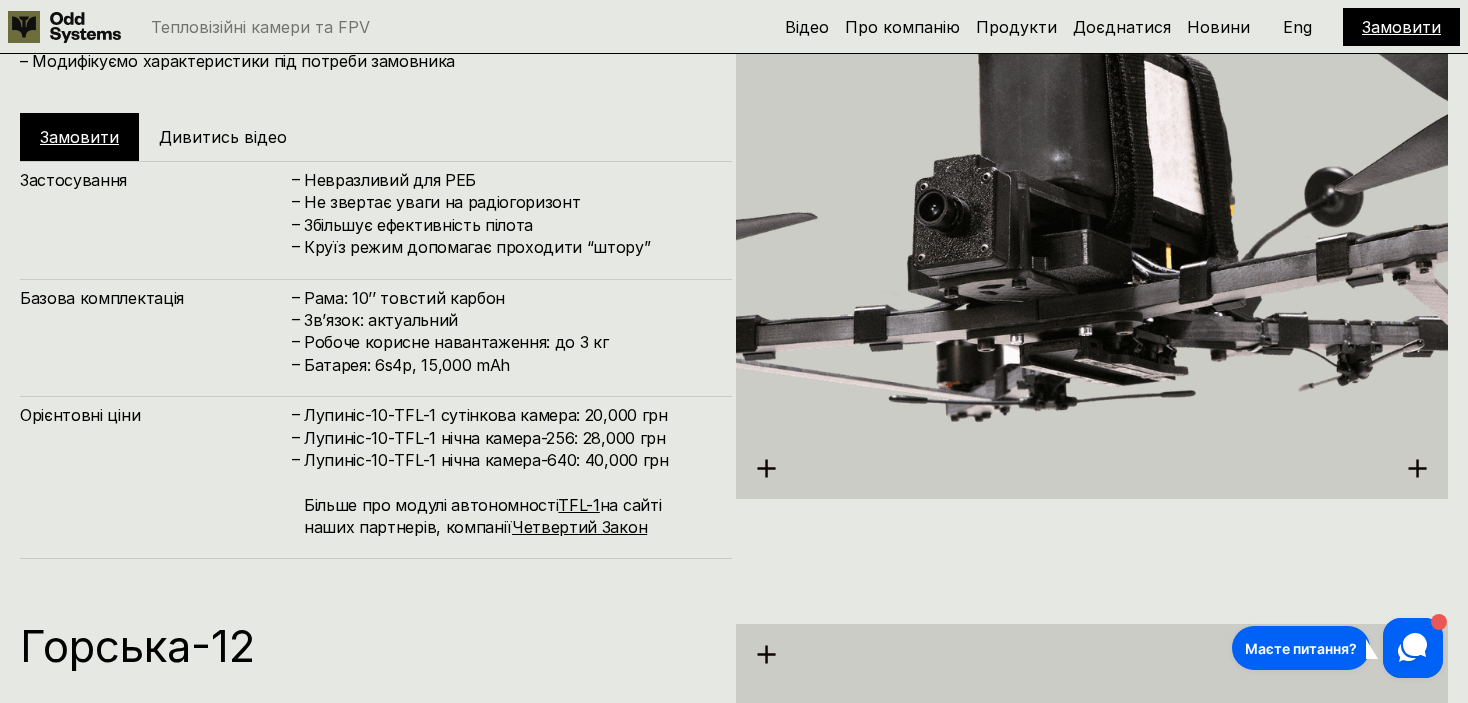 drag, startPoint x: 547, startPoint y: 470, endPoint x: 558, endPoint y: 491, distance: 23.70654 